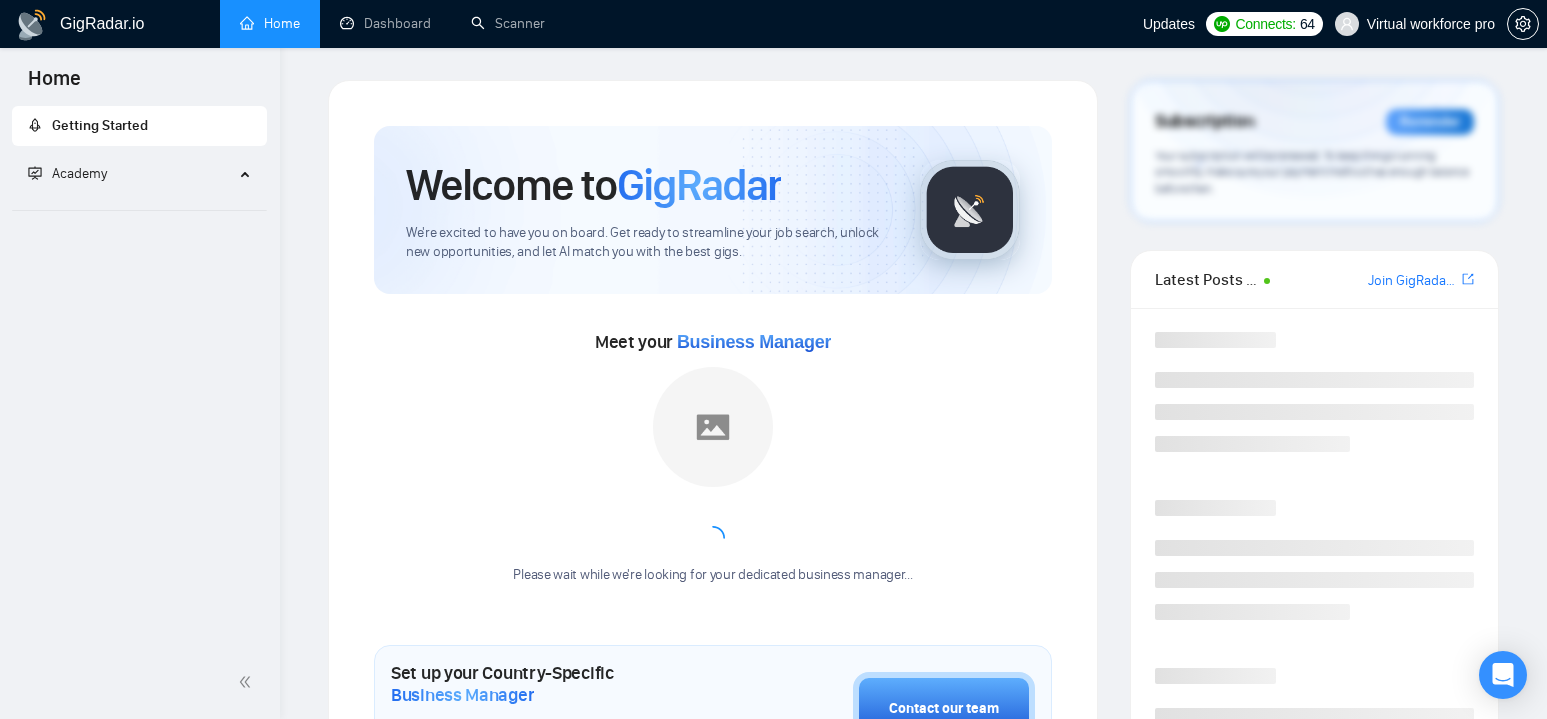 scroll, scrollTop: 0, scrollLeft: 0, axis: both 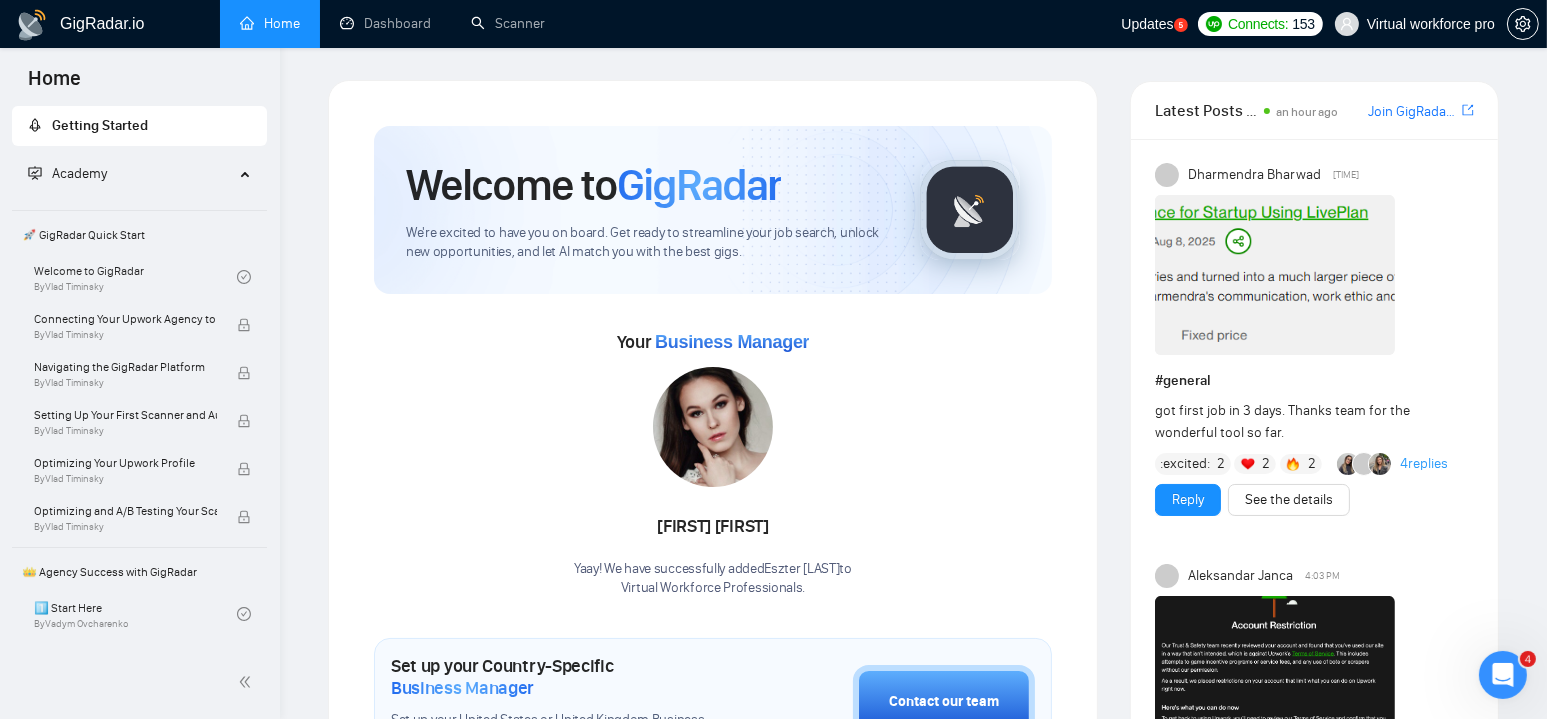 click on "GigRadar.io Home Dashboard Scanner Updates
5
Connects: 153 Virtual workforce pro Welcome to  GigRadar We're excited to have you on board. Get ready to streamline your job search, unlock new opportunities, and let AI match you with the best gigs. Your   Business Manager Eszter   [LAST] Yaay! We have successfully added  Eszter [LAST]  to   Virtual Workforce Professionals . Set up your Country-Specific  Business Manager Set up your United States or United Kingdom Business Manager to access country-specific opportunities. Contact our team GigRadar Automation Set Up a   Scanner Enable the scanner for AI matching and real-time job alerts. Enable   Opportunity Alerts Keep updated on top matches and new jobs. Enable   Automatic Proposal Send Never miss any opportunities. GigRadar Community Join GigRadar   Community Connect with the GigRadar Slack Community for updates, job opportunities, partnerships, and support. Make your   First Post Level Up Your Skill   #" at bounding box center (913, 1398) 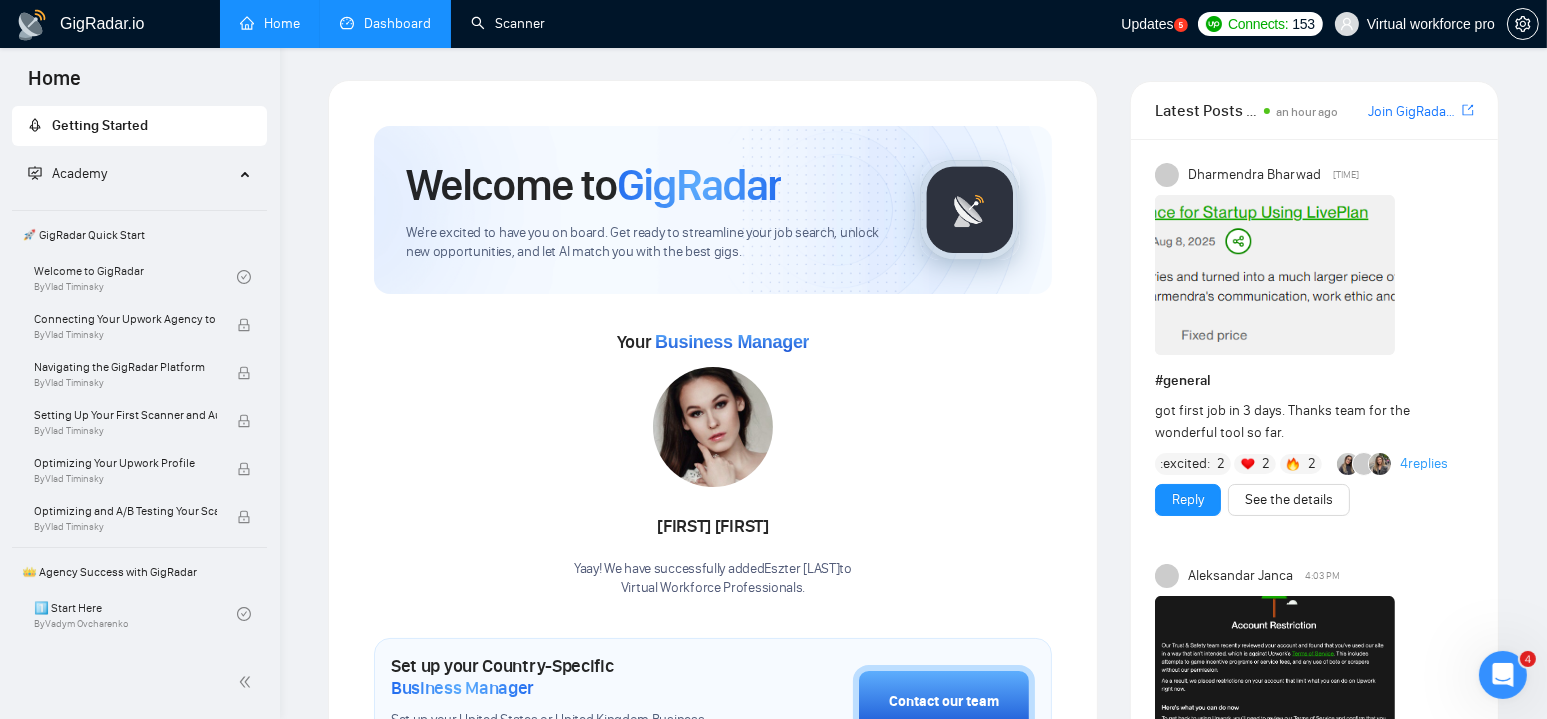 click on "Dashboard" at bounding box center [385, 23] 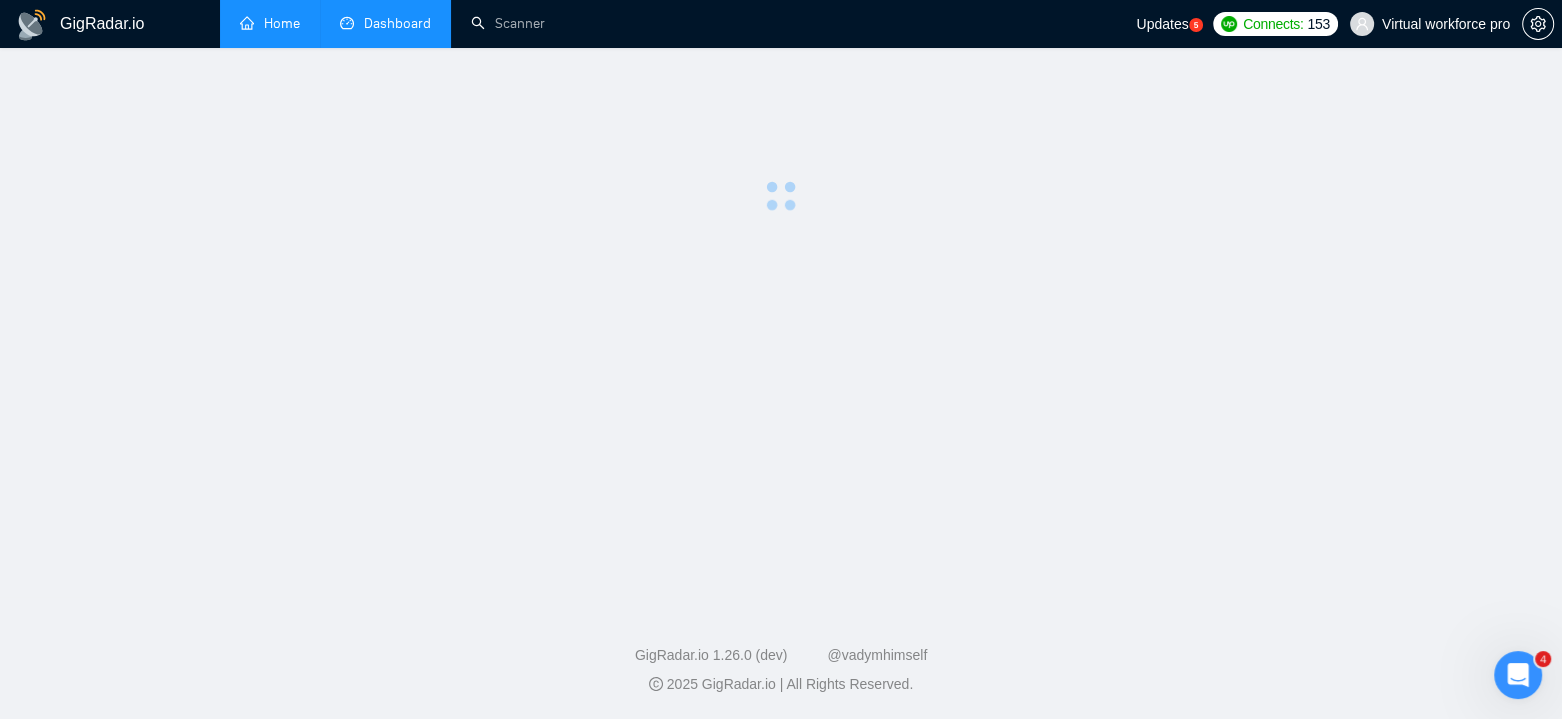 click on "Home" at bounding box center (270, 23) 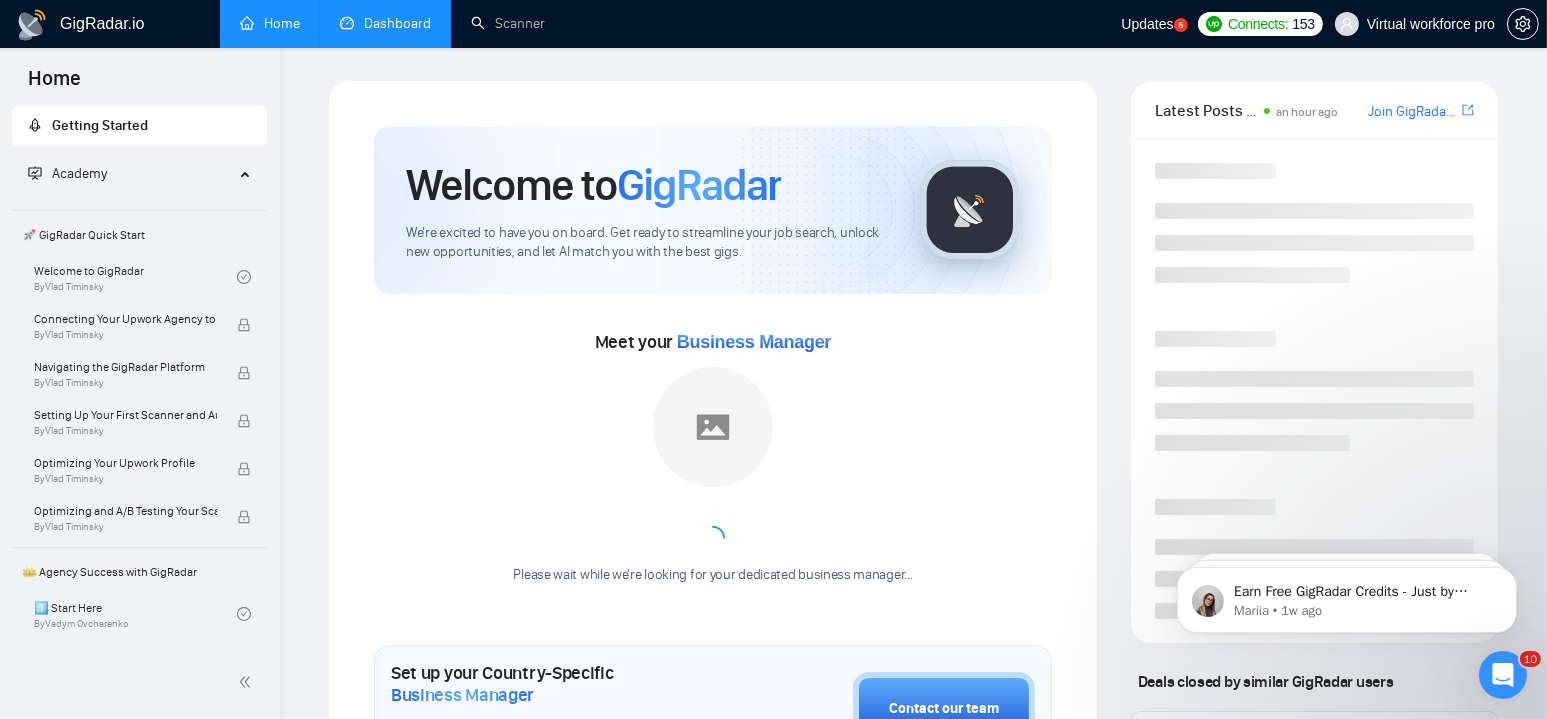 scroll, scrollTop: 0, scrollLeft: 0, axis: both 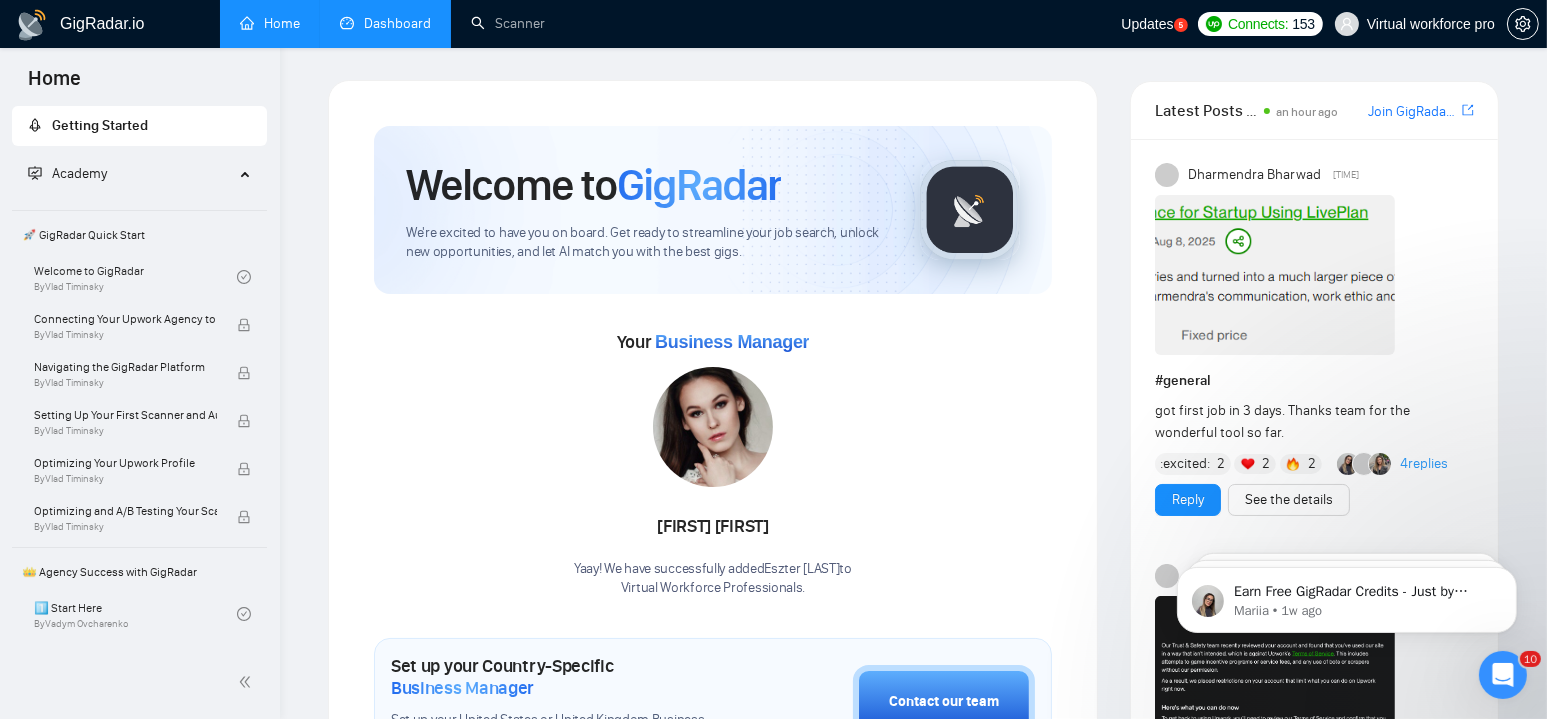 click on "Dashboard" at bounding box center (385, 23) 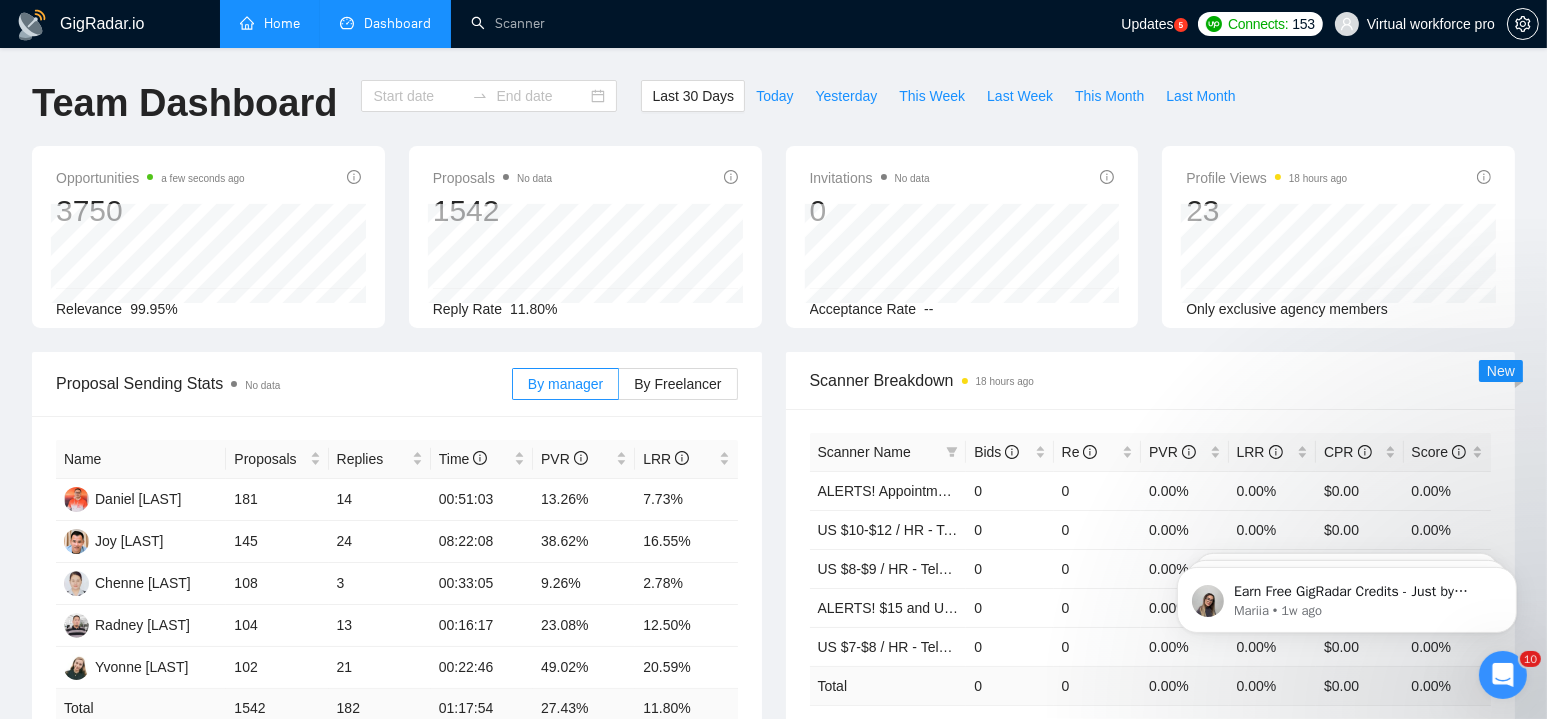 type on "2025-07-09" 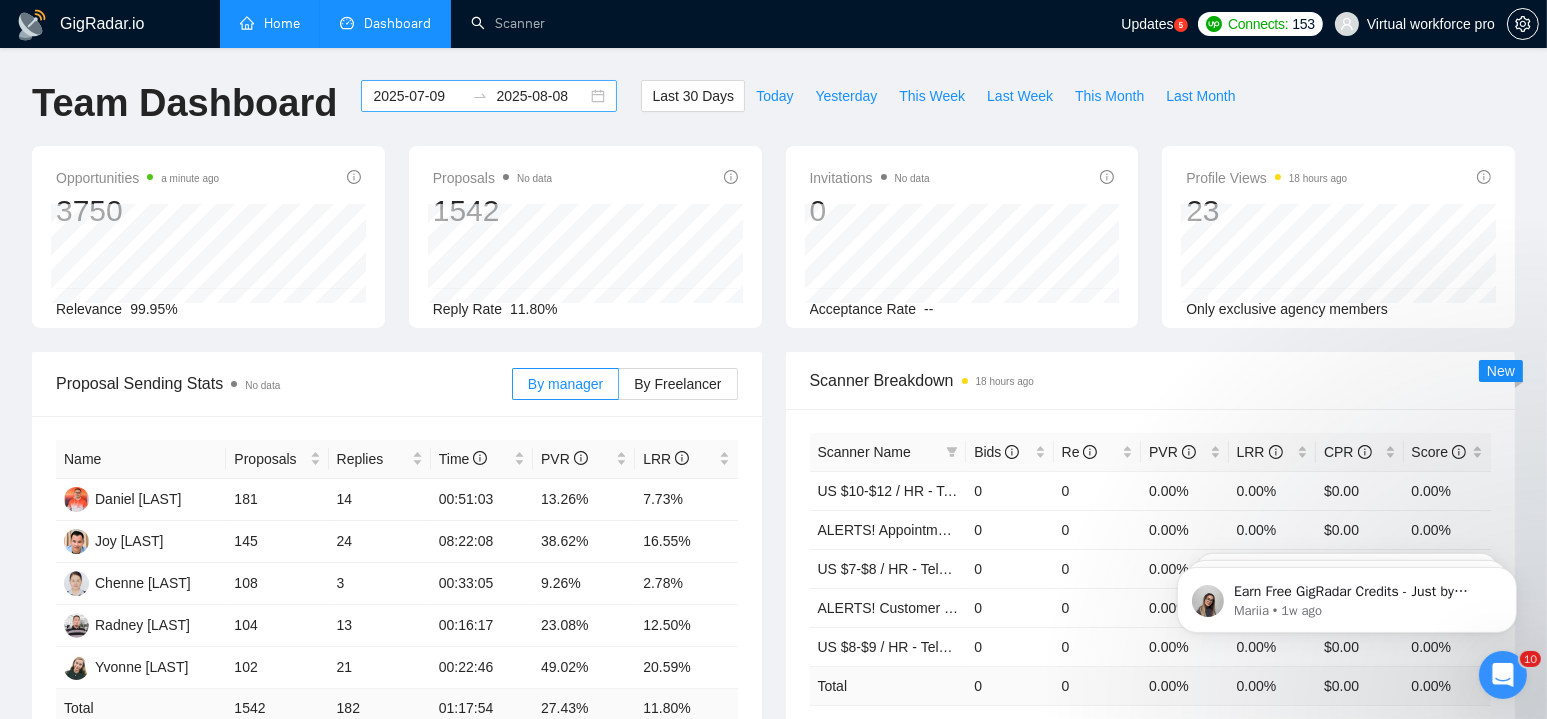 click on "2025-07-09" at bounding box center [418, 96] 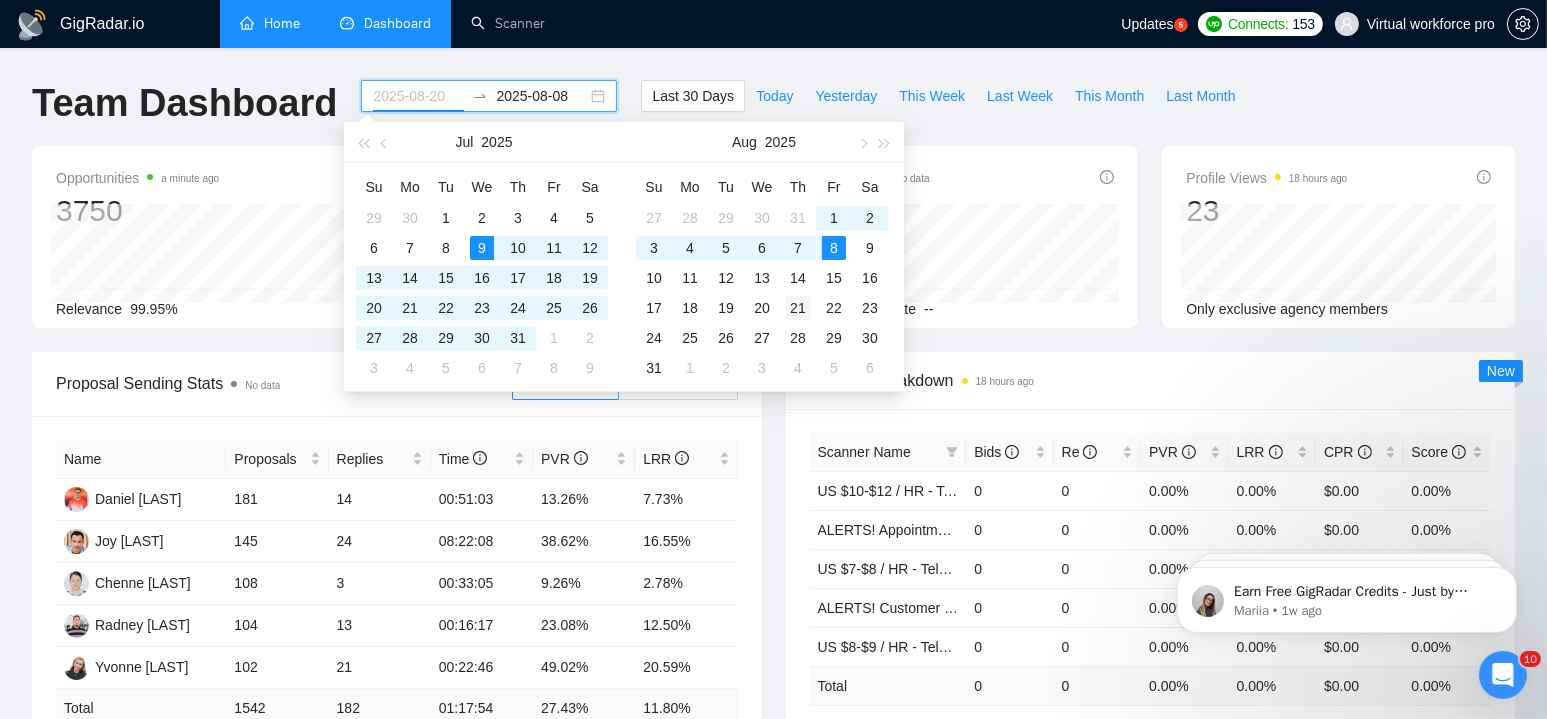 type on "2025-08-21" 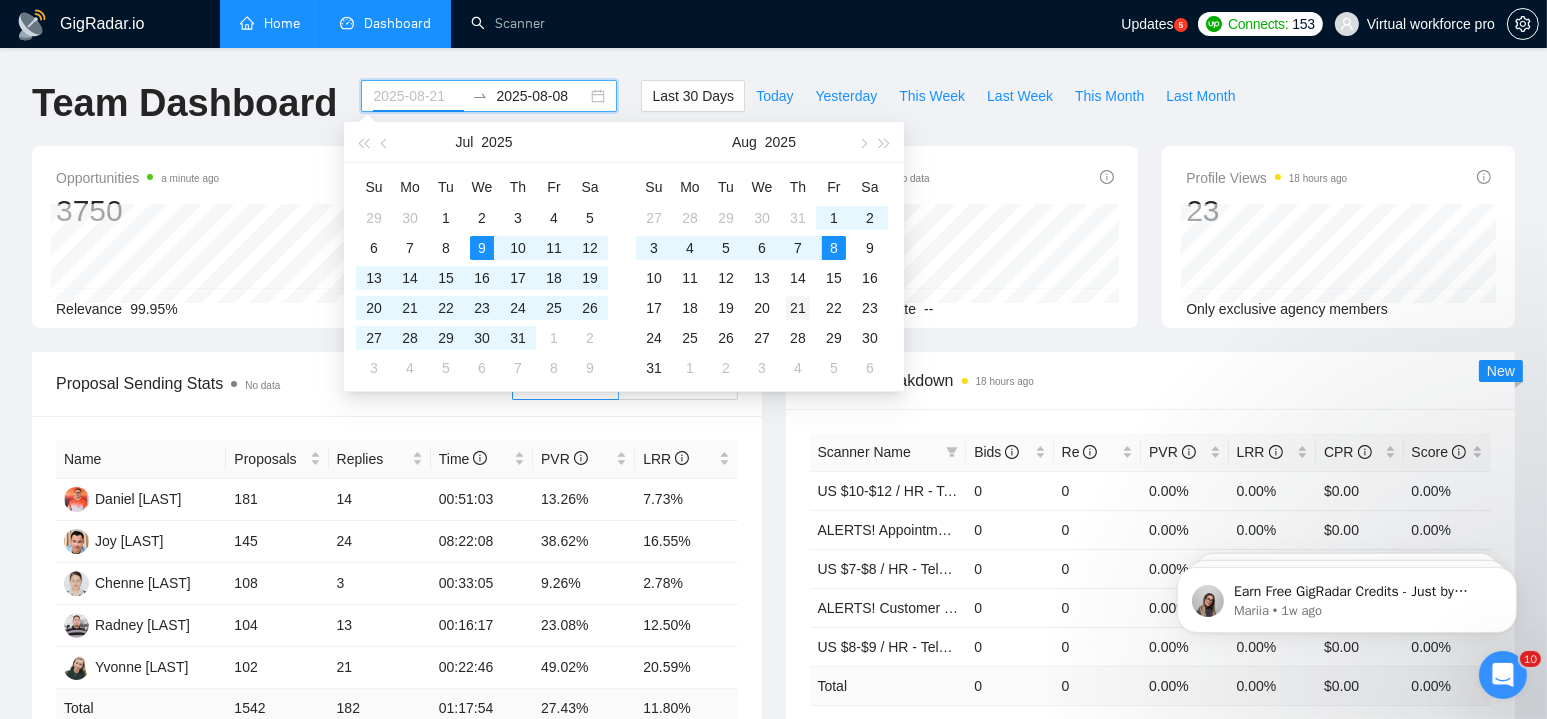 click on "21" at bounding box center [798, 308] 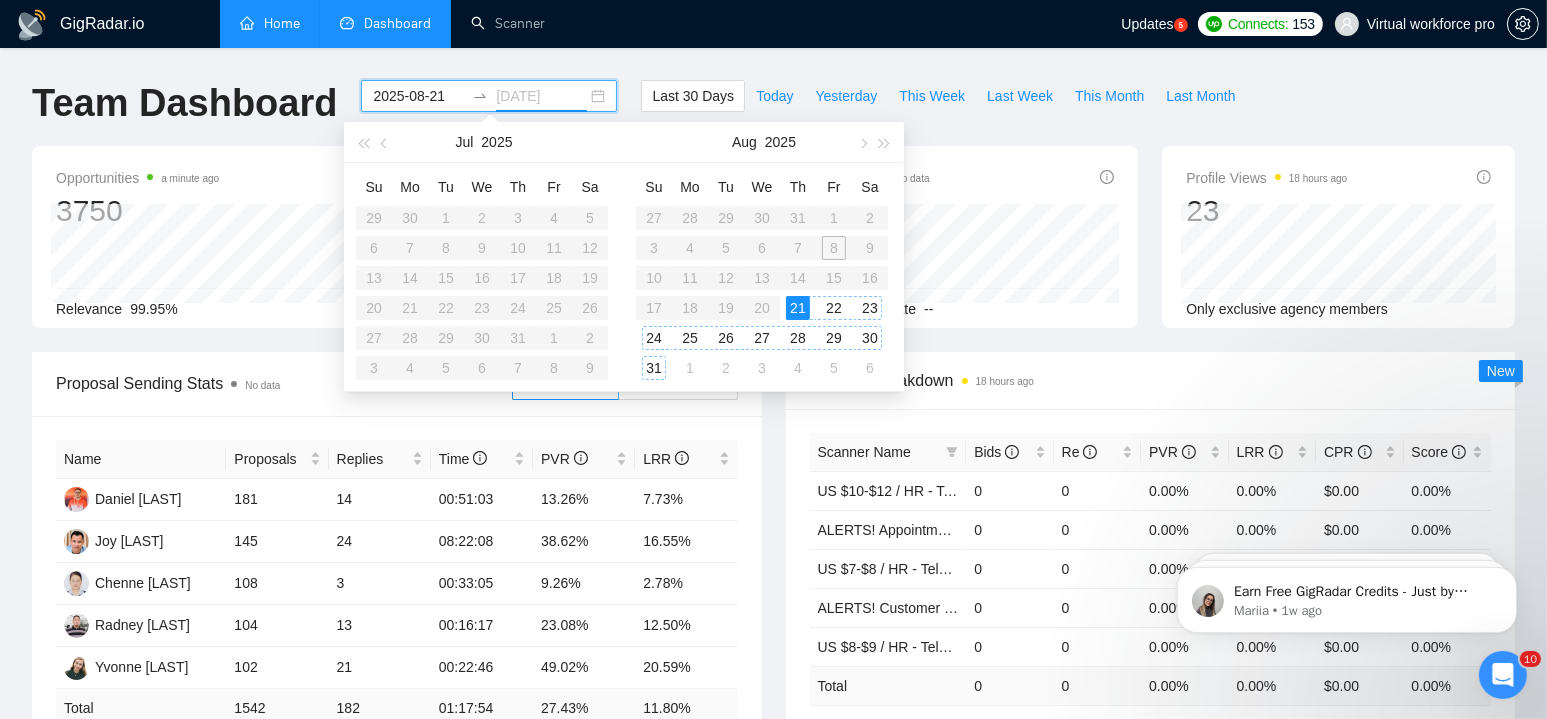 type on "2025-08-30" 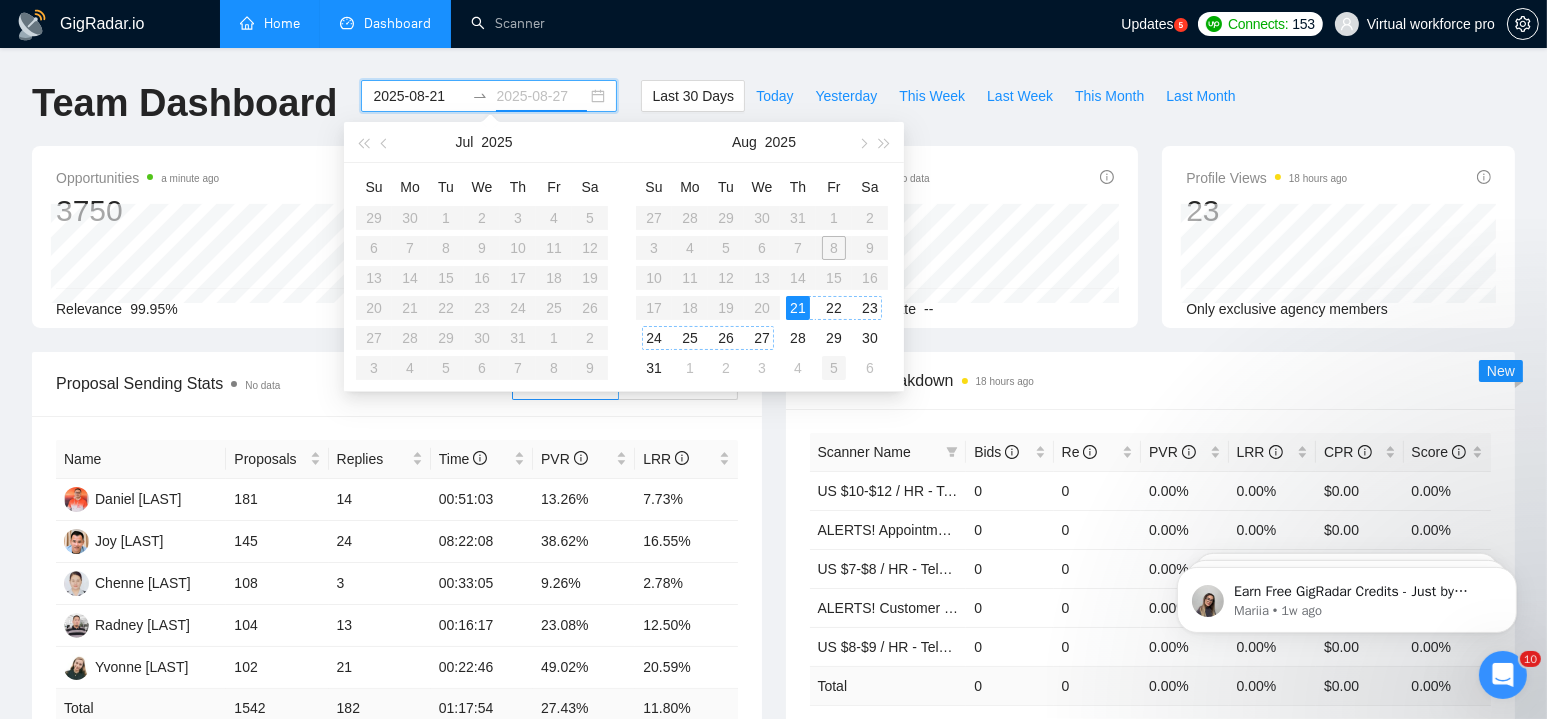drag, startPoint x: 759, startPoint y: 338, endPoint x: 833, endPoint y: 370, distance: 80.622574 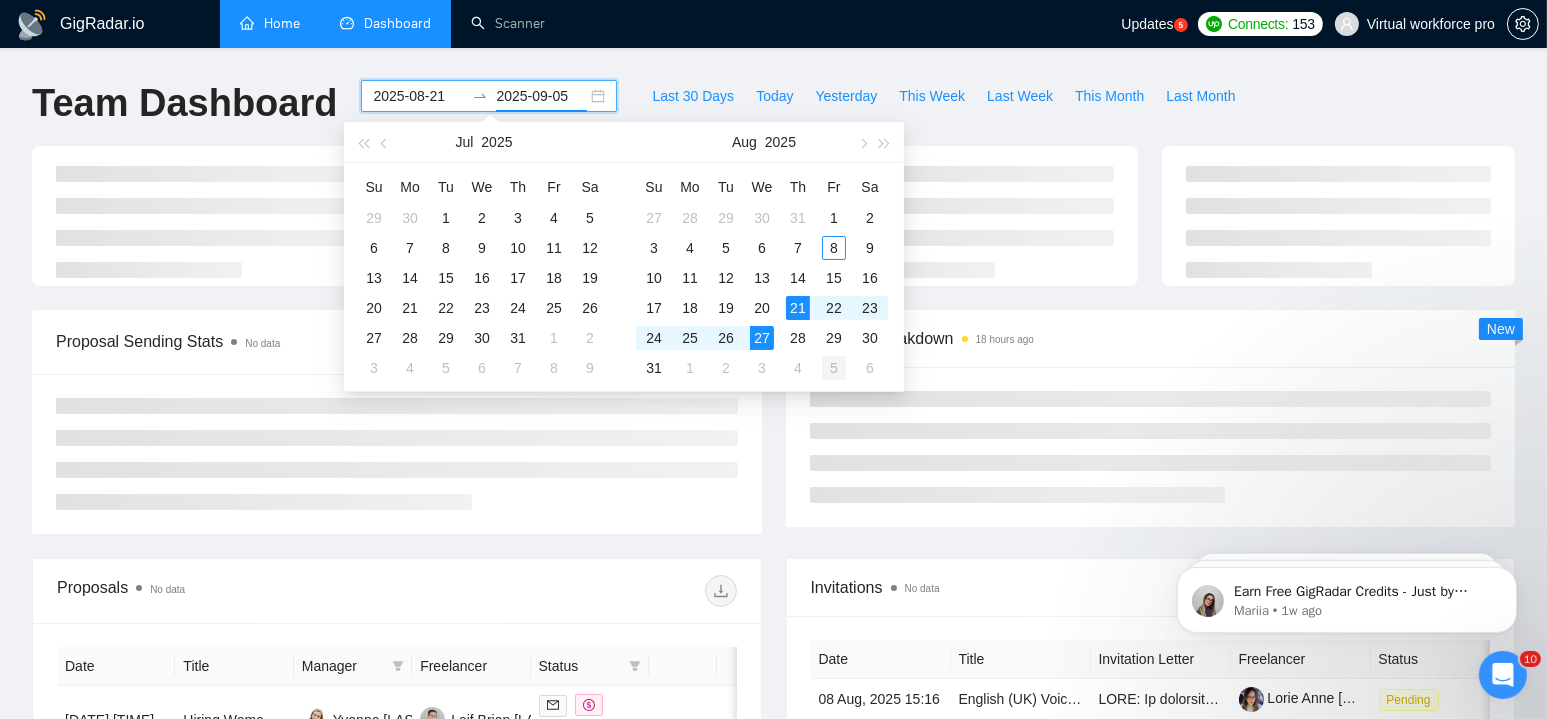type on "2025-08-27" 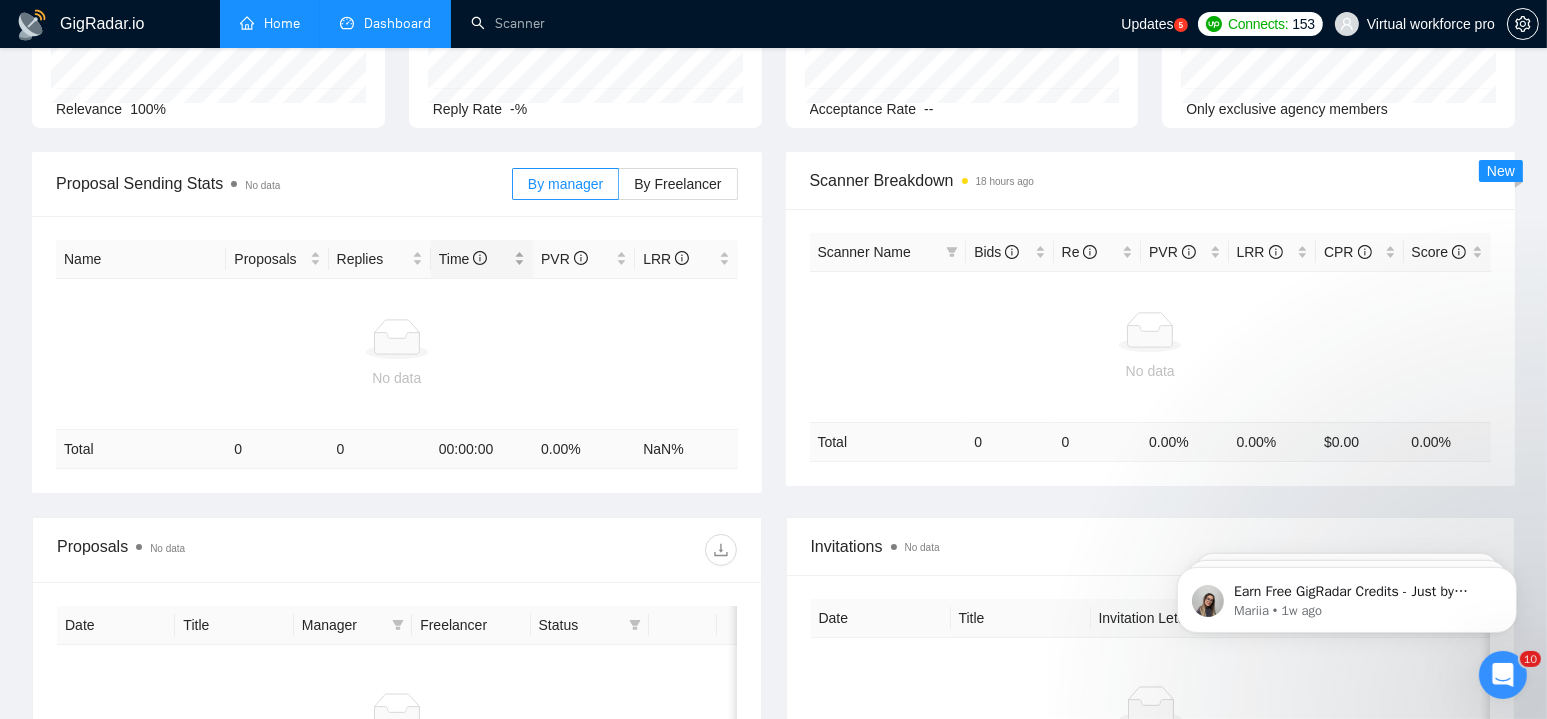 scroll, scrollTop: 0, scrollLeft: 0, axis: both 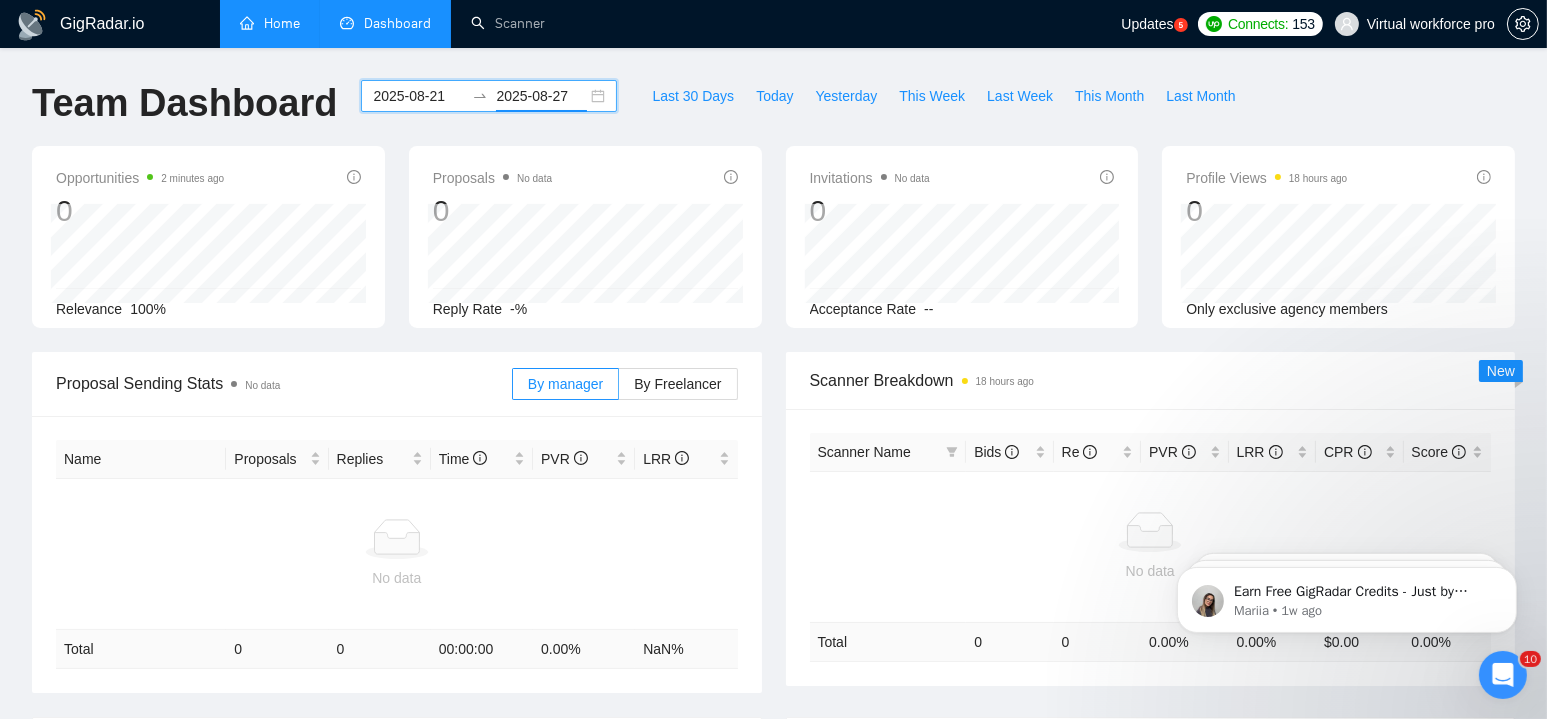 click on "2025-08-21" at bounding box center [418, 96] 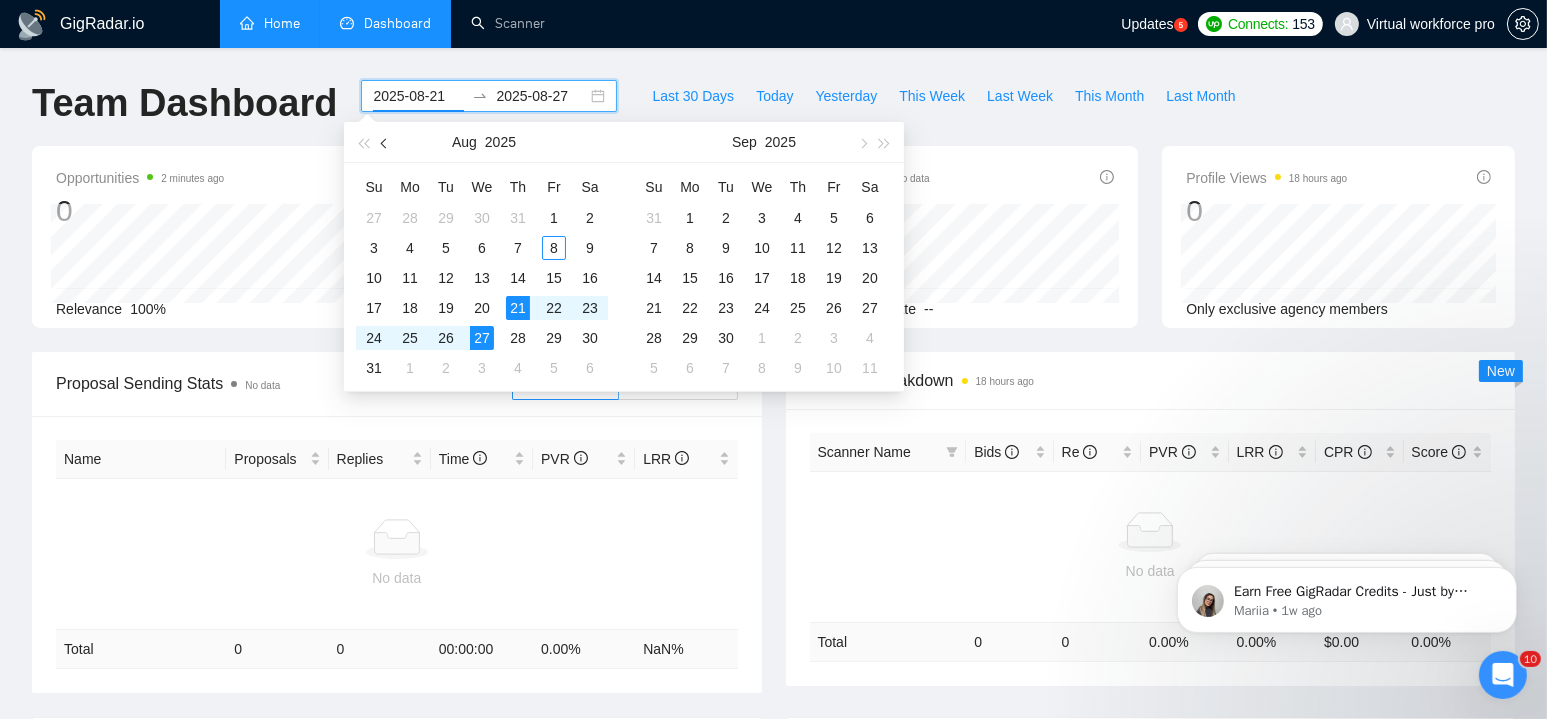 click at bounding box center [385, 142] 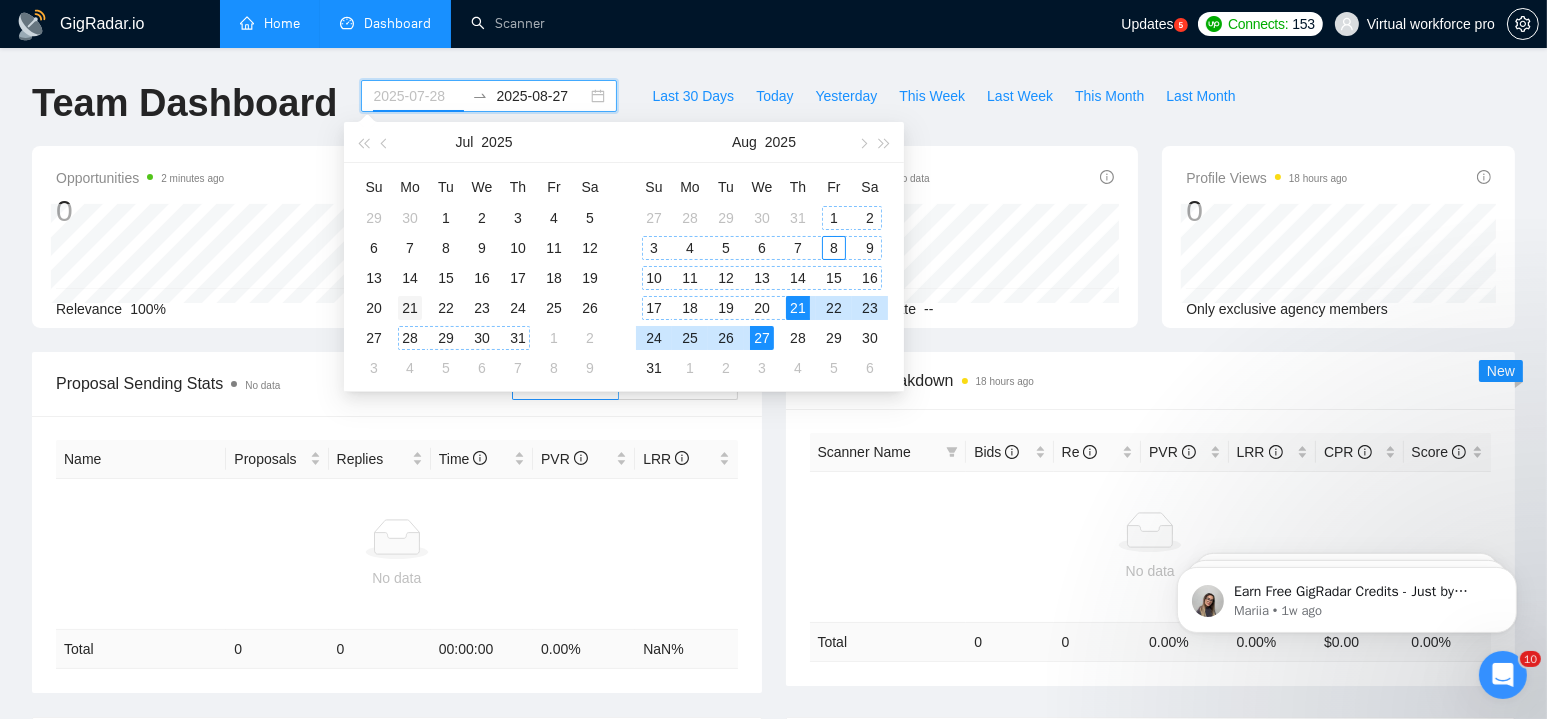 type on "2025-07-21" 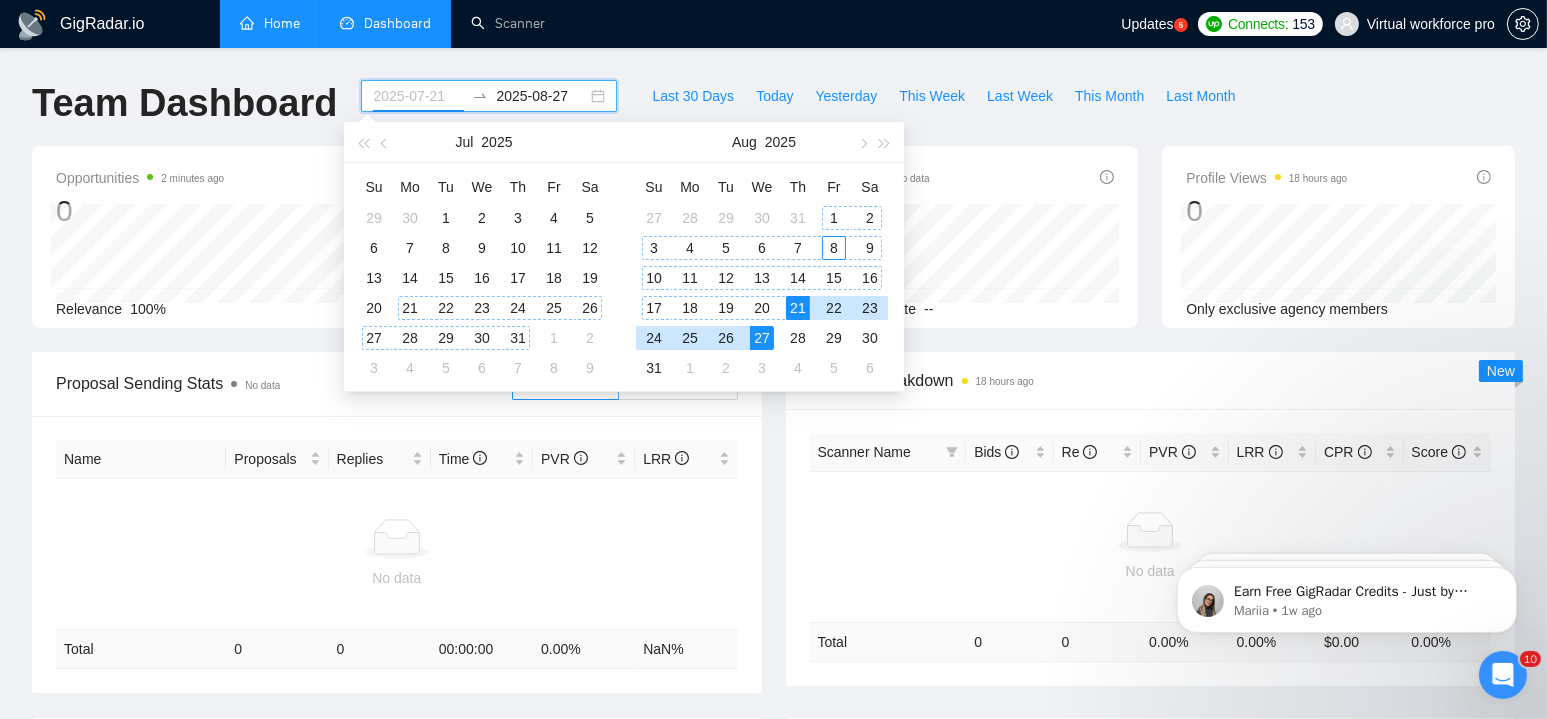 click on "21" at bounding box center (410, 308) 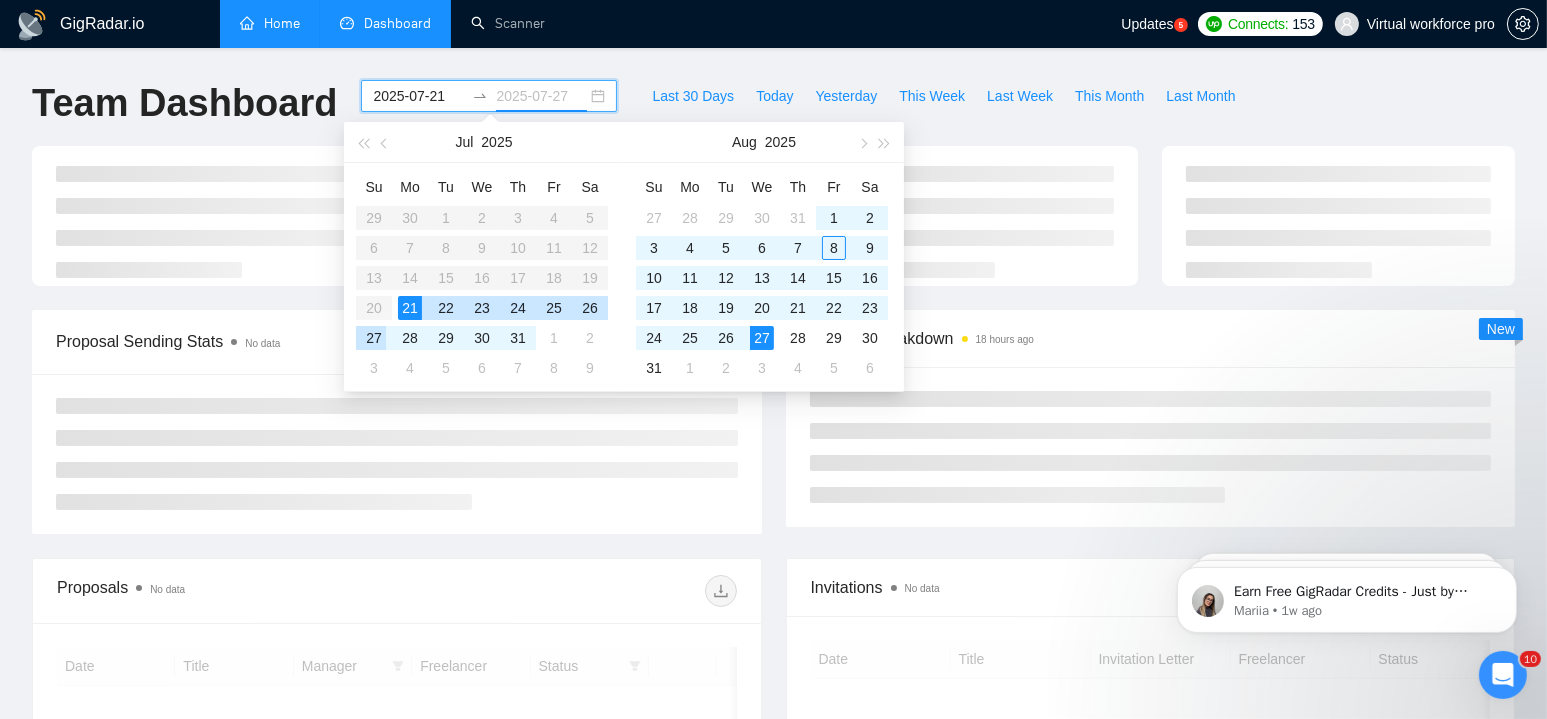 click on "27" at bounding box center [374, 338] 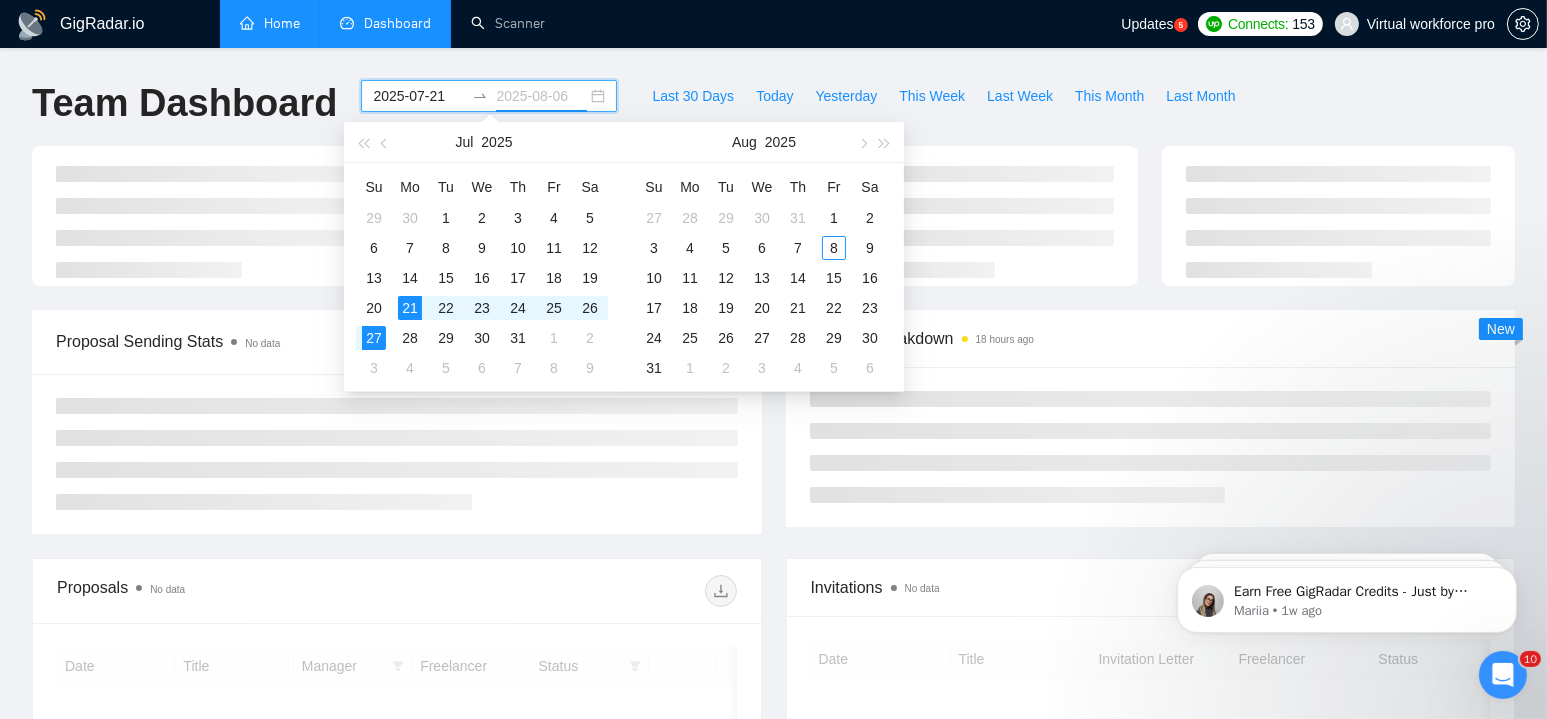 type on "2025-07-27" 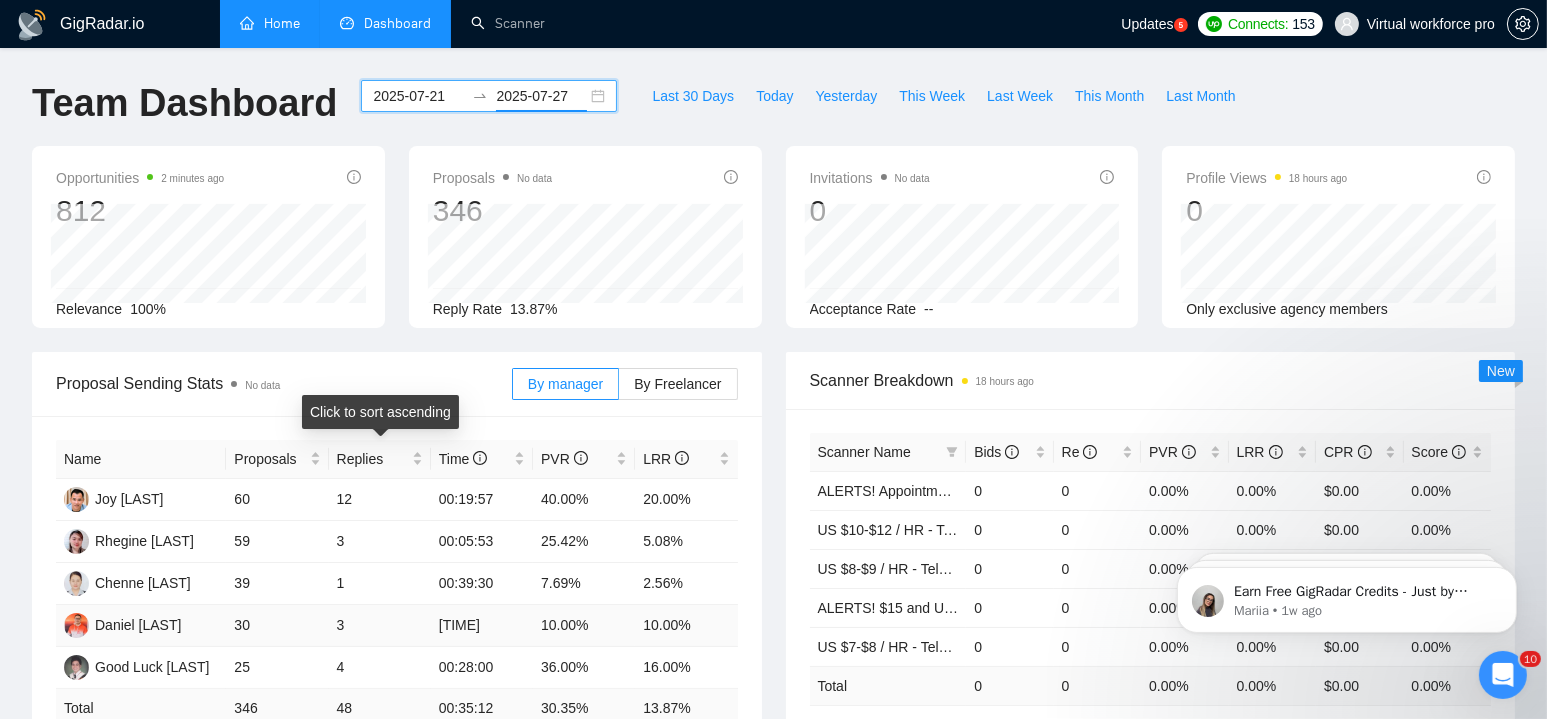 scroll, scrollTop: 200, scrollLeft: 0, axis: vertical 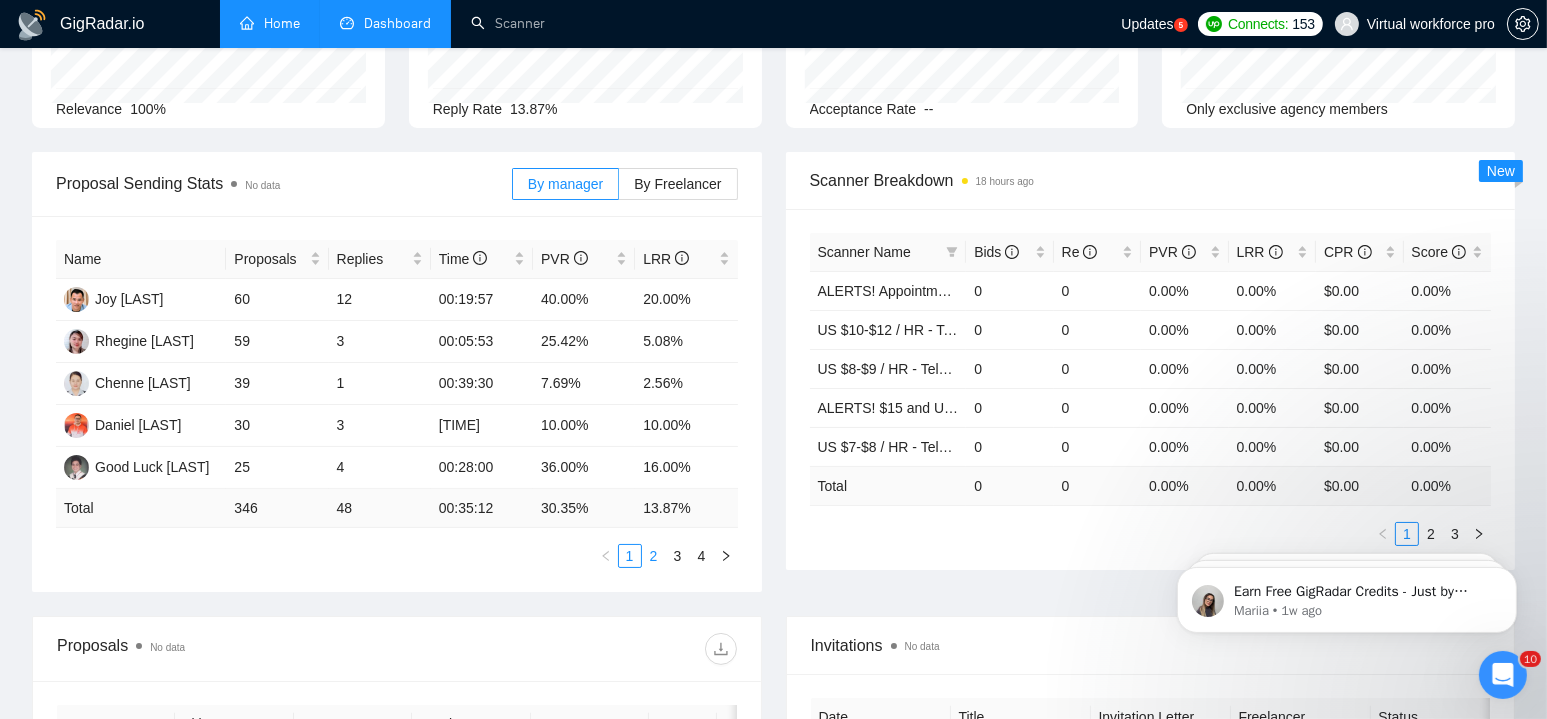 click on "2" at bounding box center (654, 556) 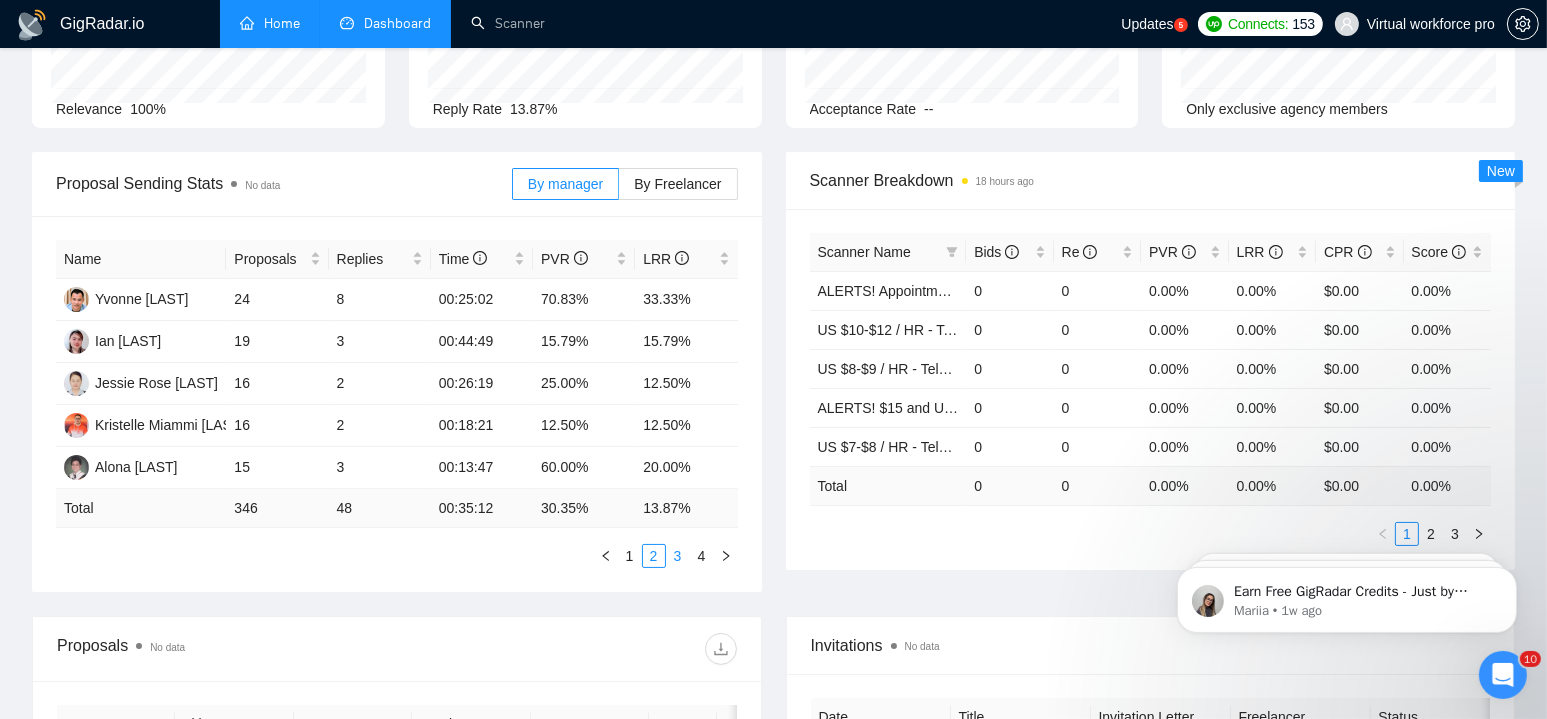 click on "3" at bounding box center (678, 556) 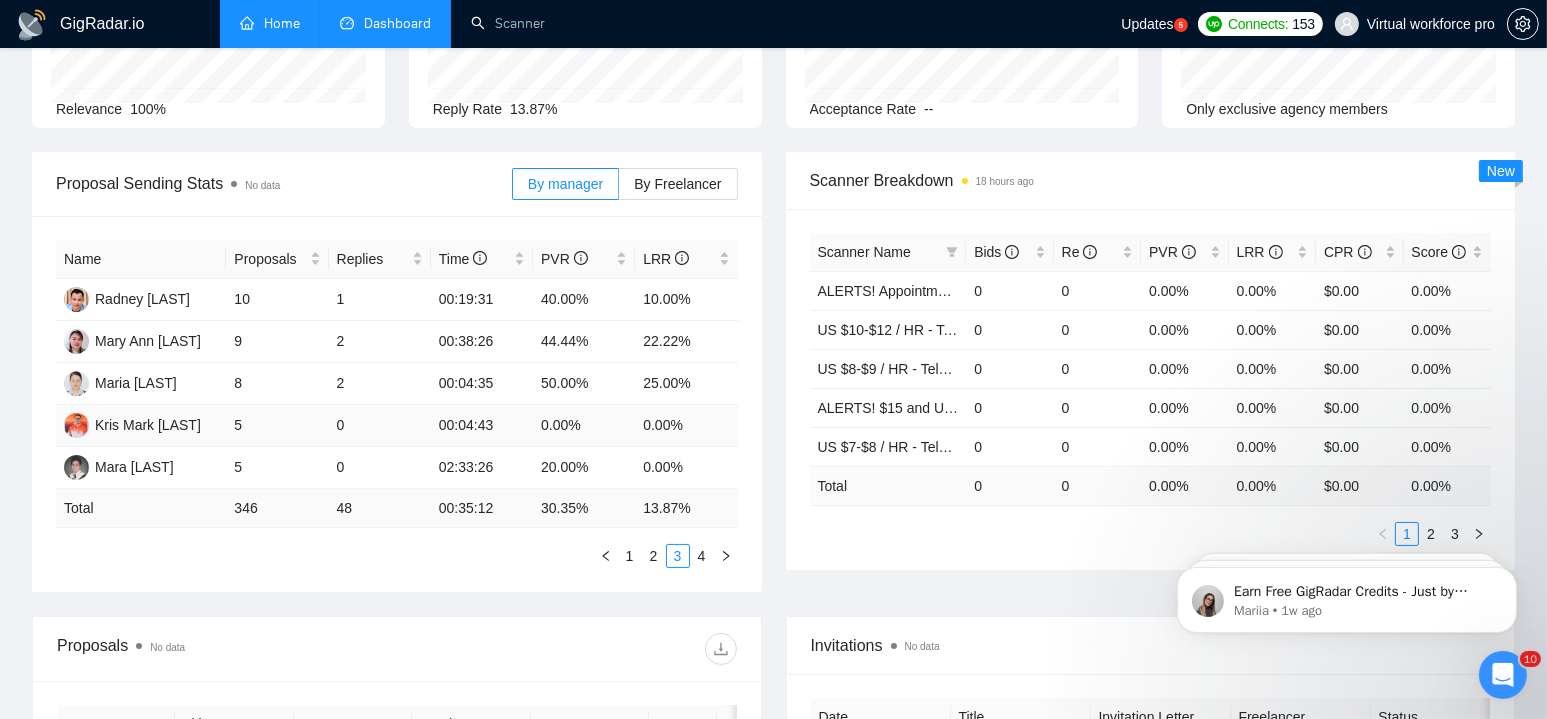 scroll, scrollTop: 500, scrollLeft: 0, axis: vertical 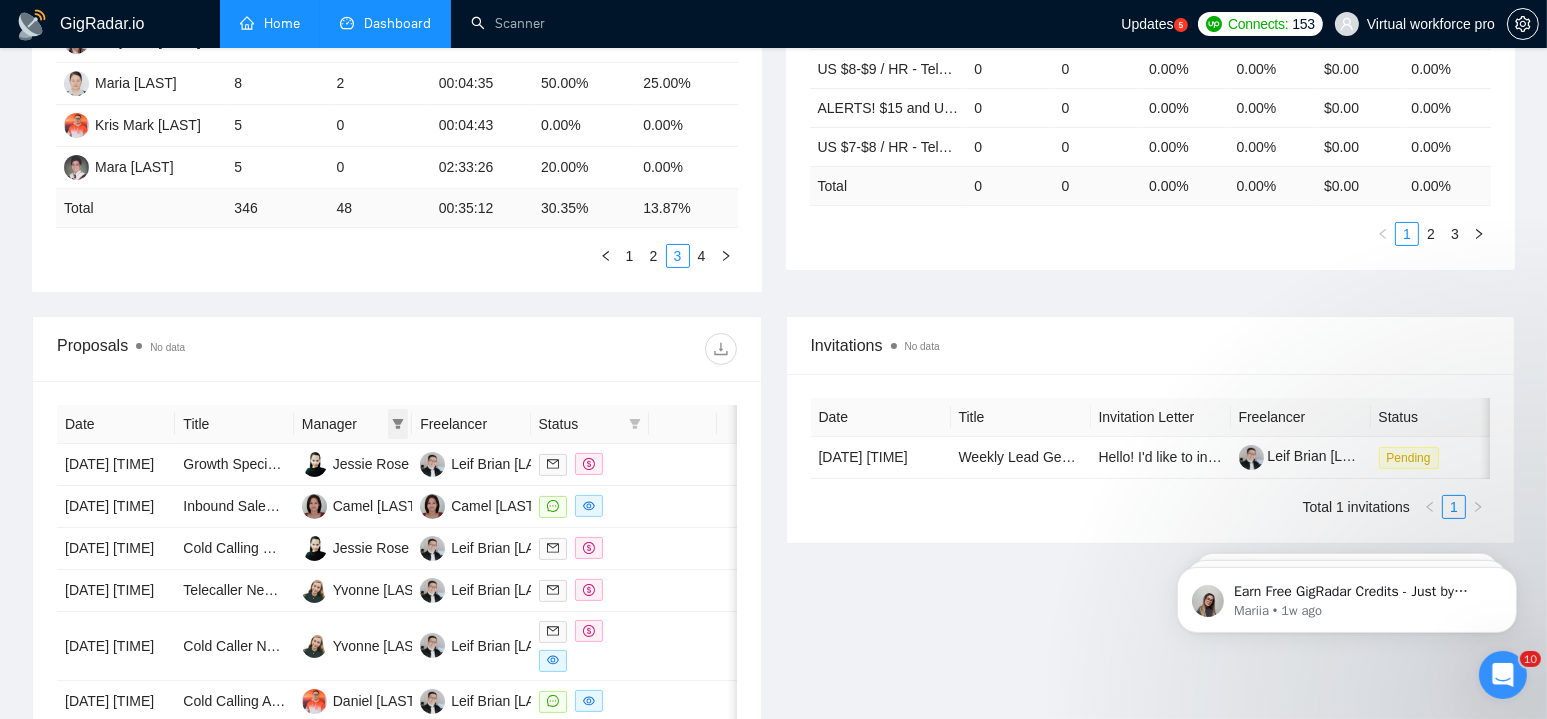 click 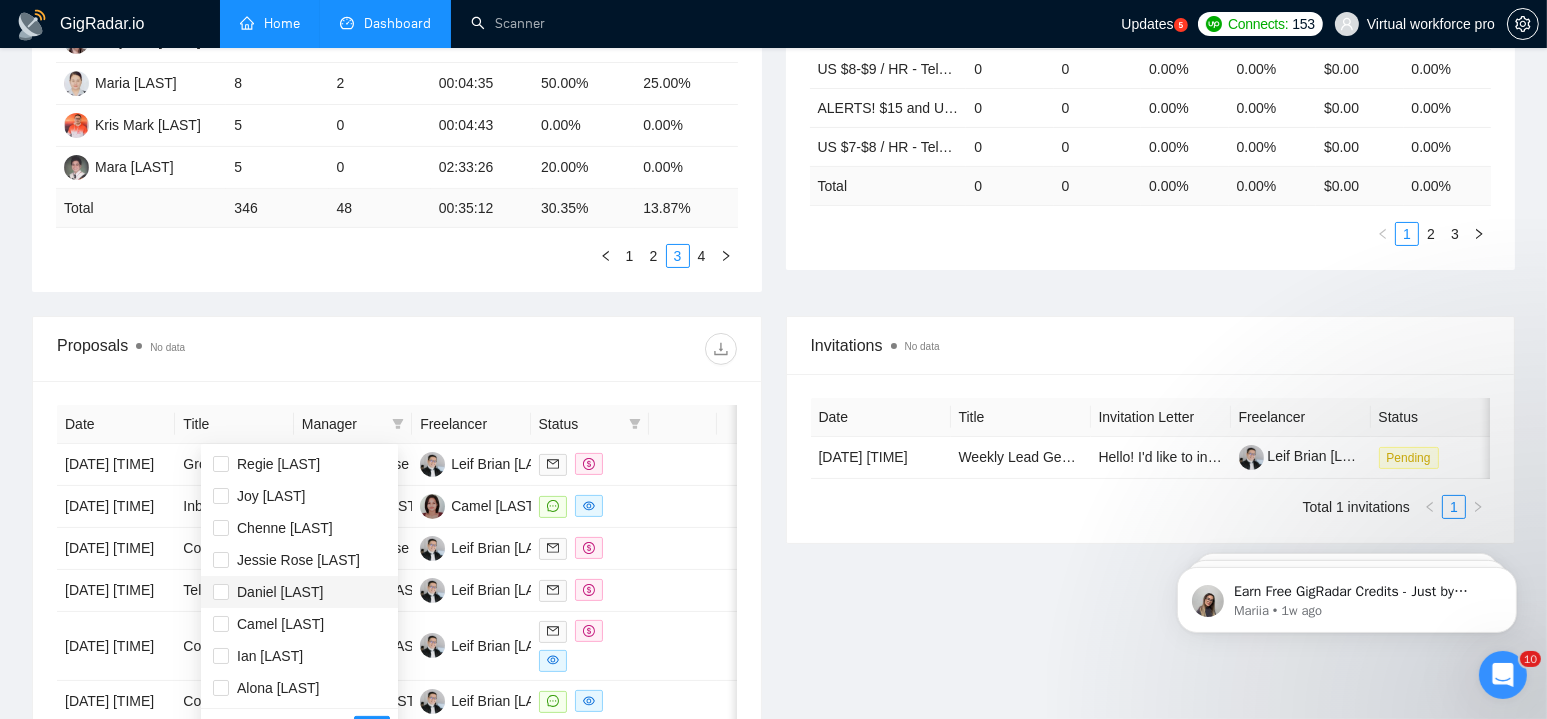 scroll, scrollTop: 400, scrollLeft: 0, axis: vertical 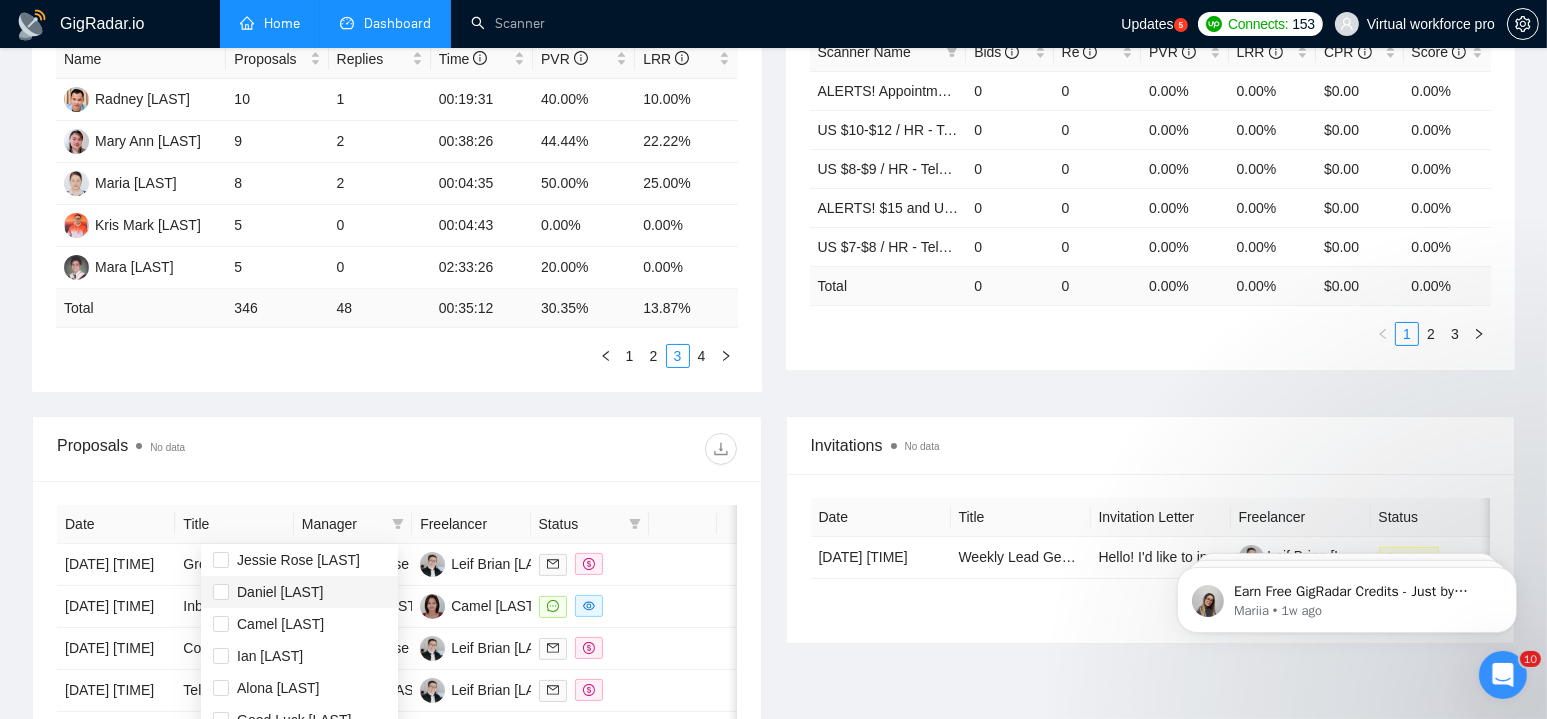 click on "Daniel [LAST]" at bounding box center [280, 592] 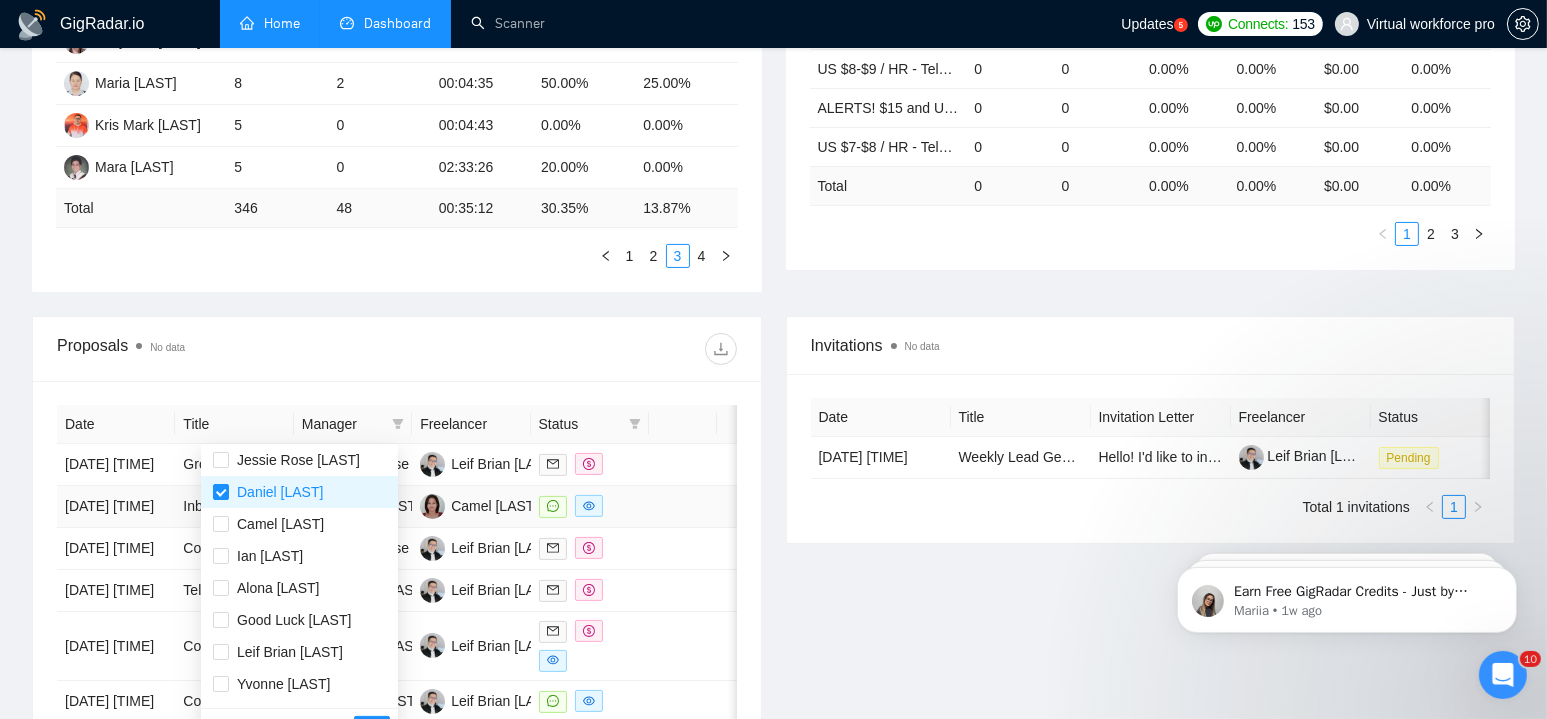 scroll, scrollTop: 600, scrollLeft: 0, axis: vertical 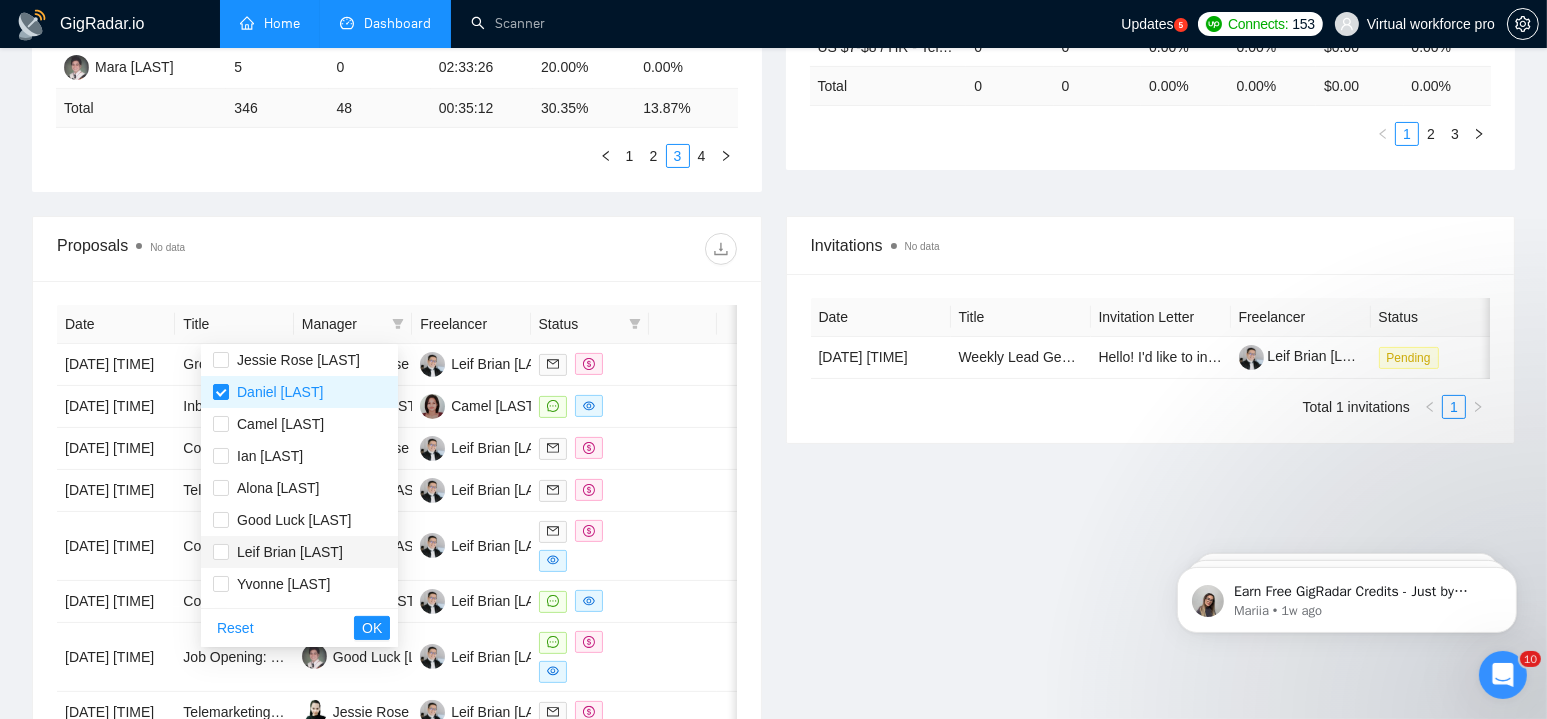 click on "Leif Brian [LAST]" at bounding box center (290, 552) 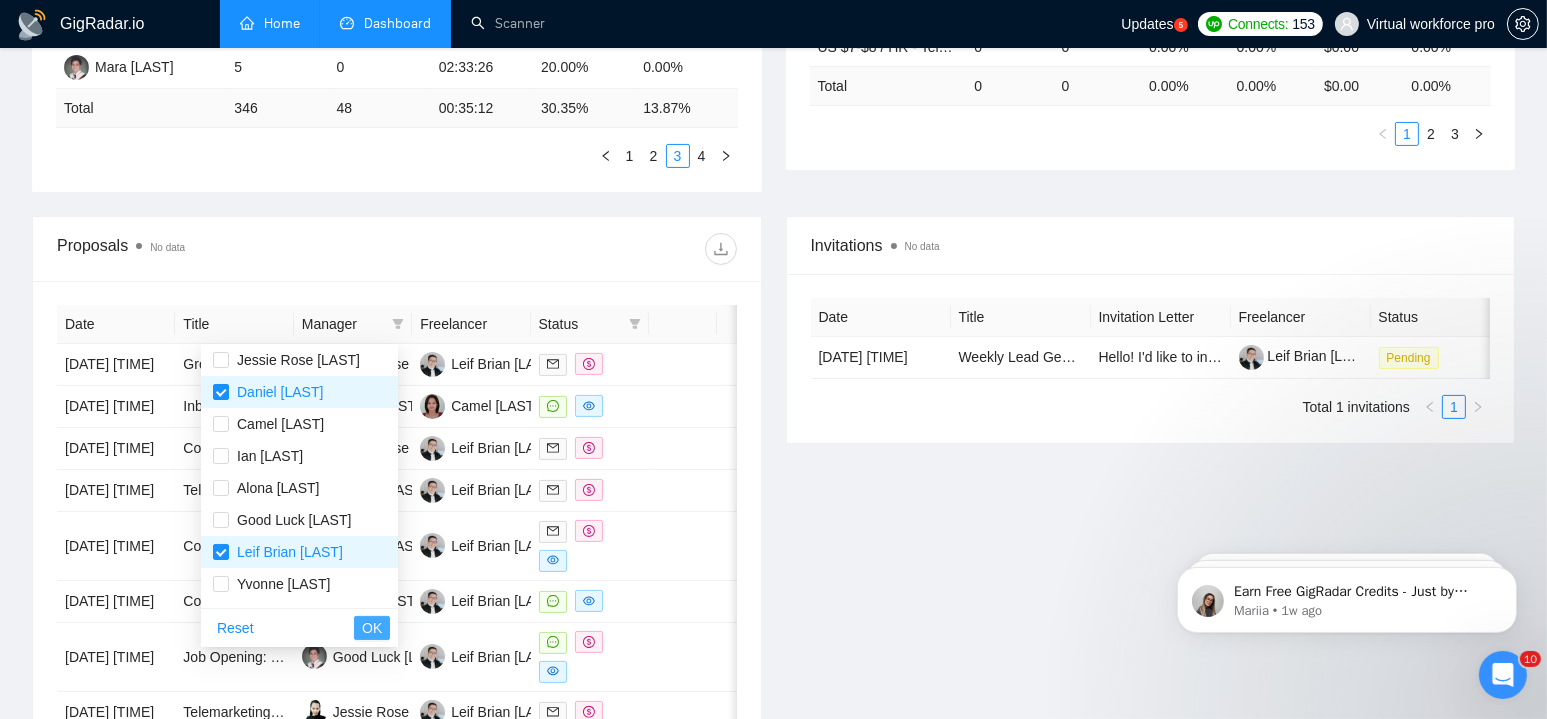 click on "OK" at bounding box center (372, 628) 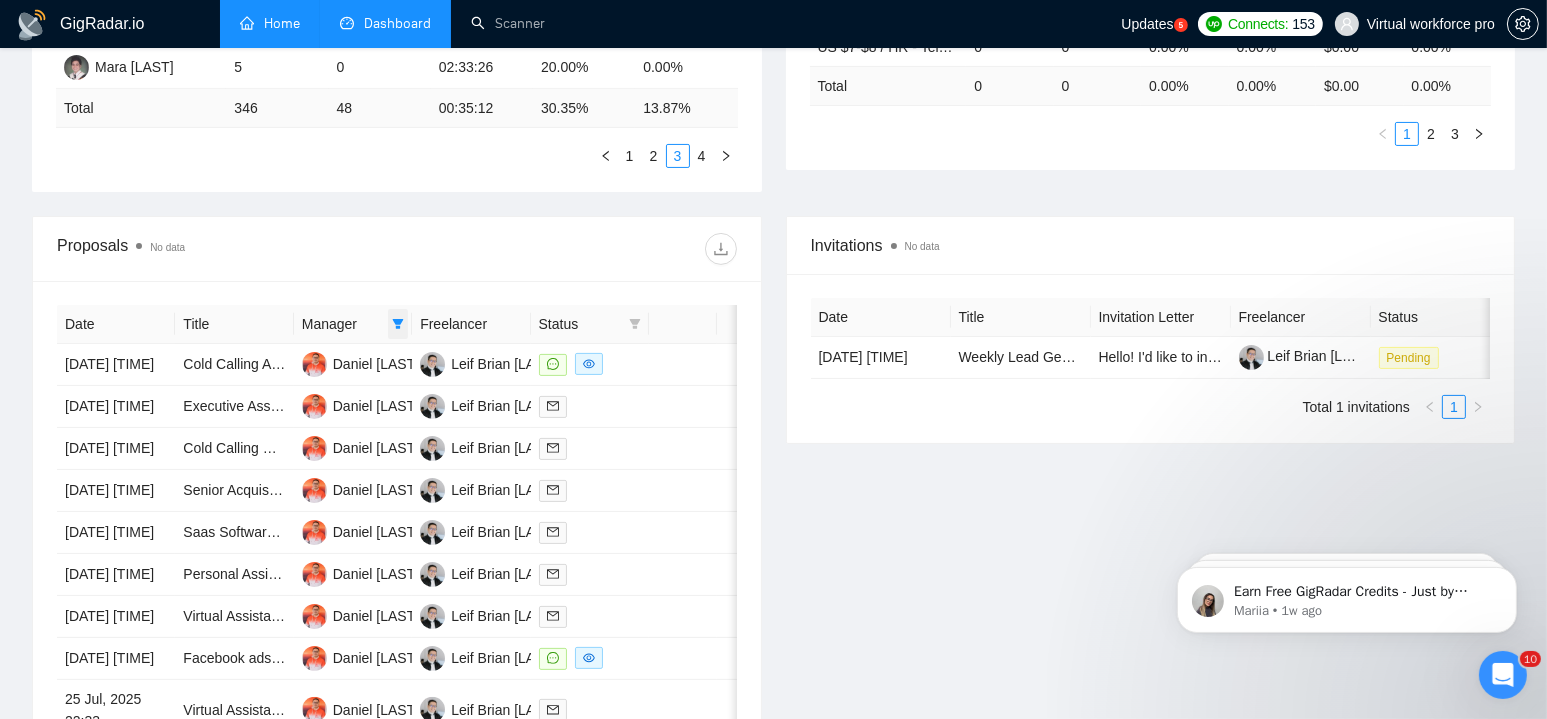 click 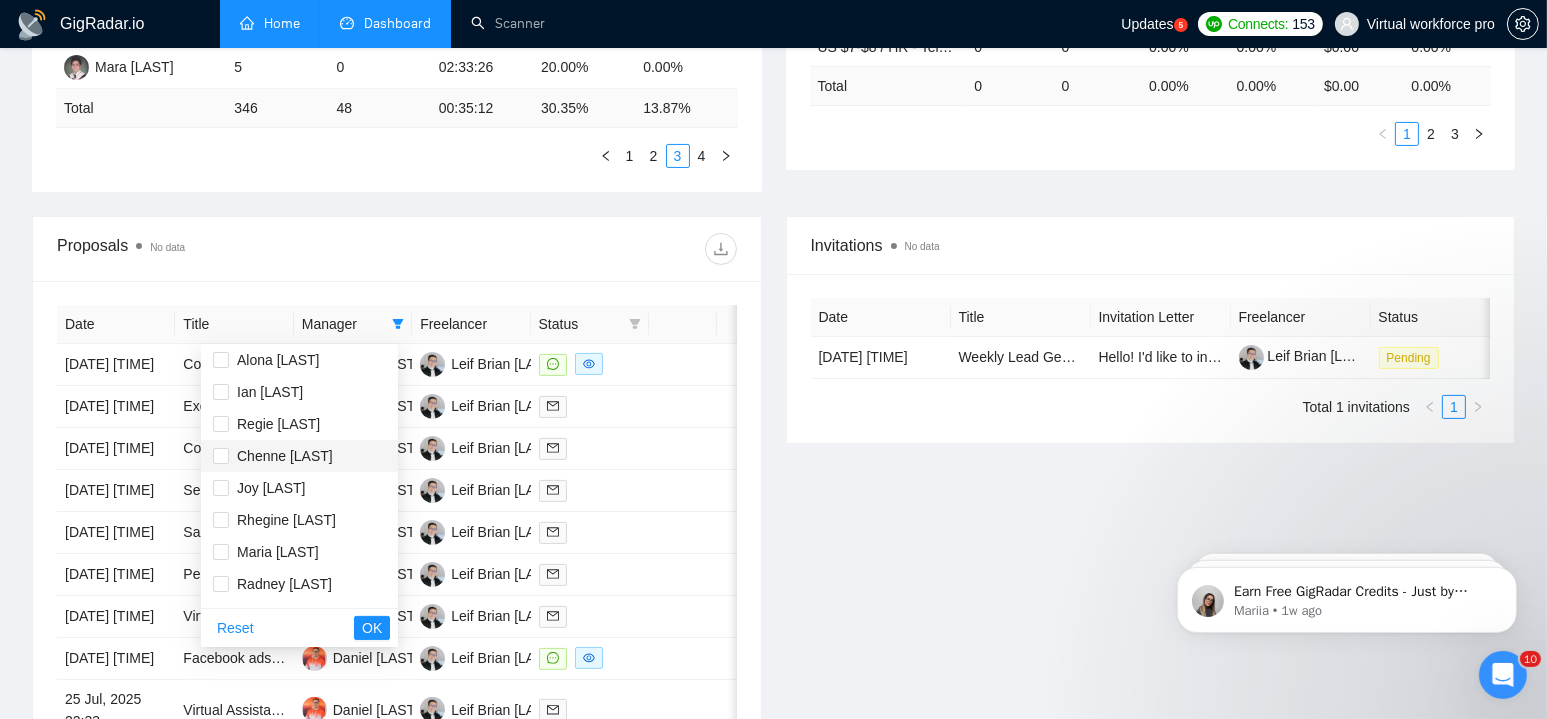 scroll, scrollTop: 0, scrollLeft: 0, axis: both 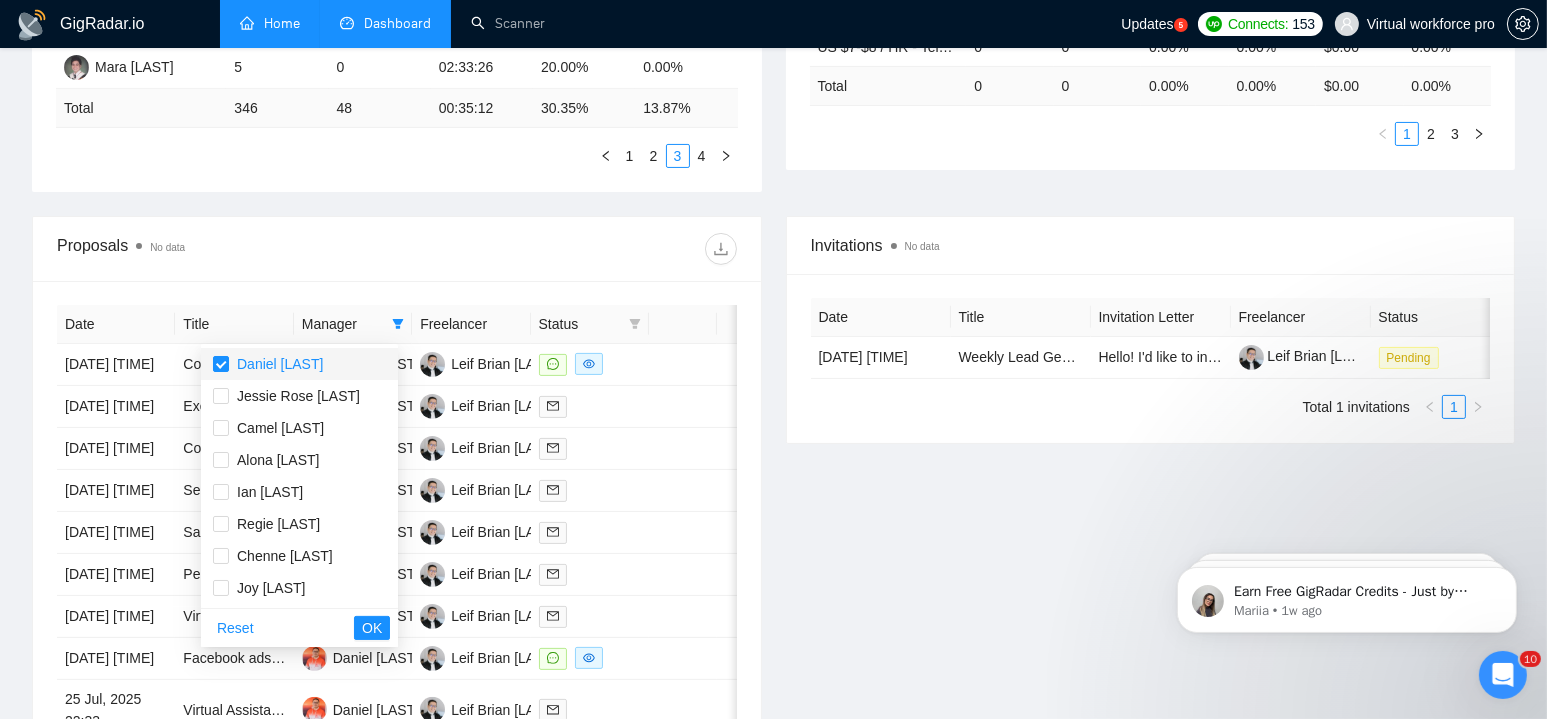 click on "Daniel [LAST]" at bounding box center (280, 364) 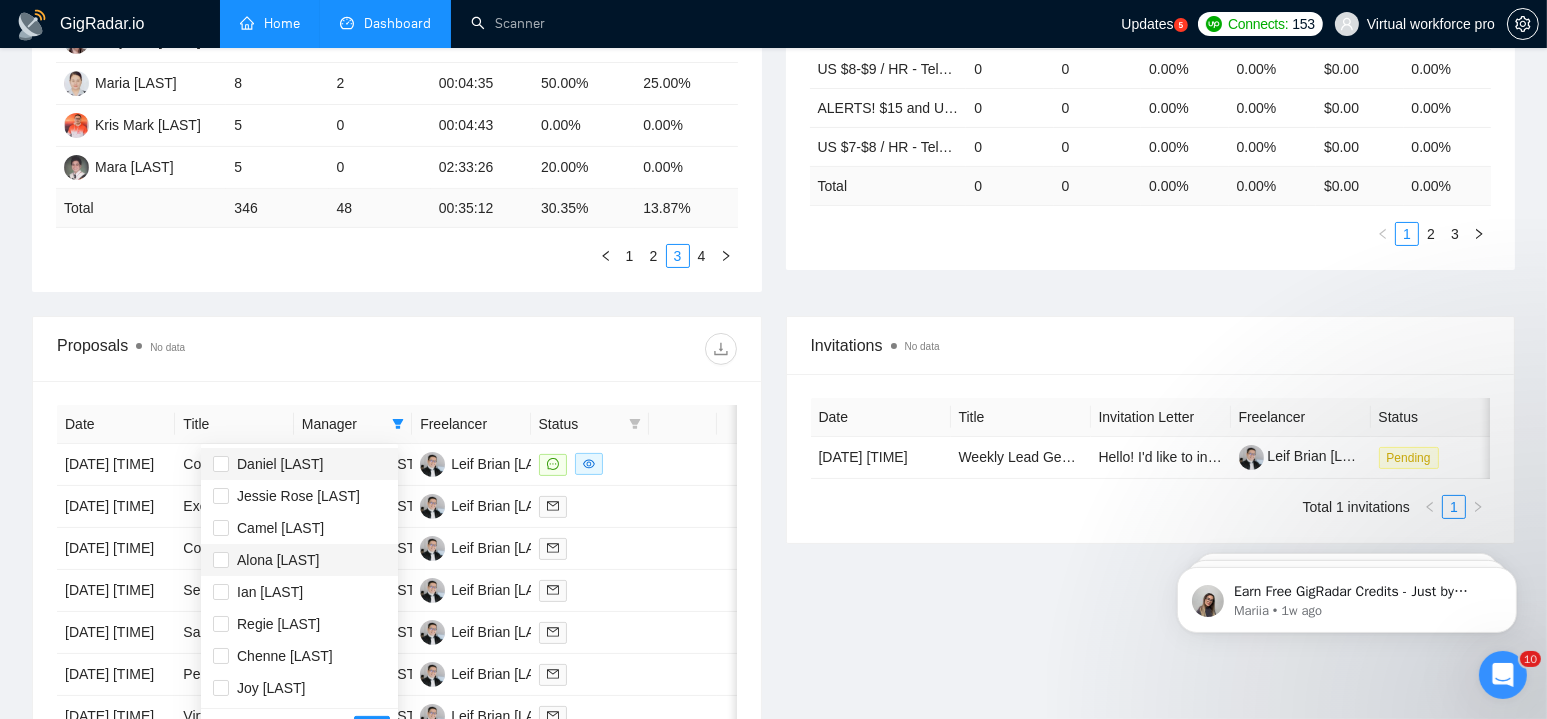 scroll, scrollTop: 400, scrollLeft: 0, axis: vertical 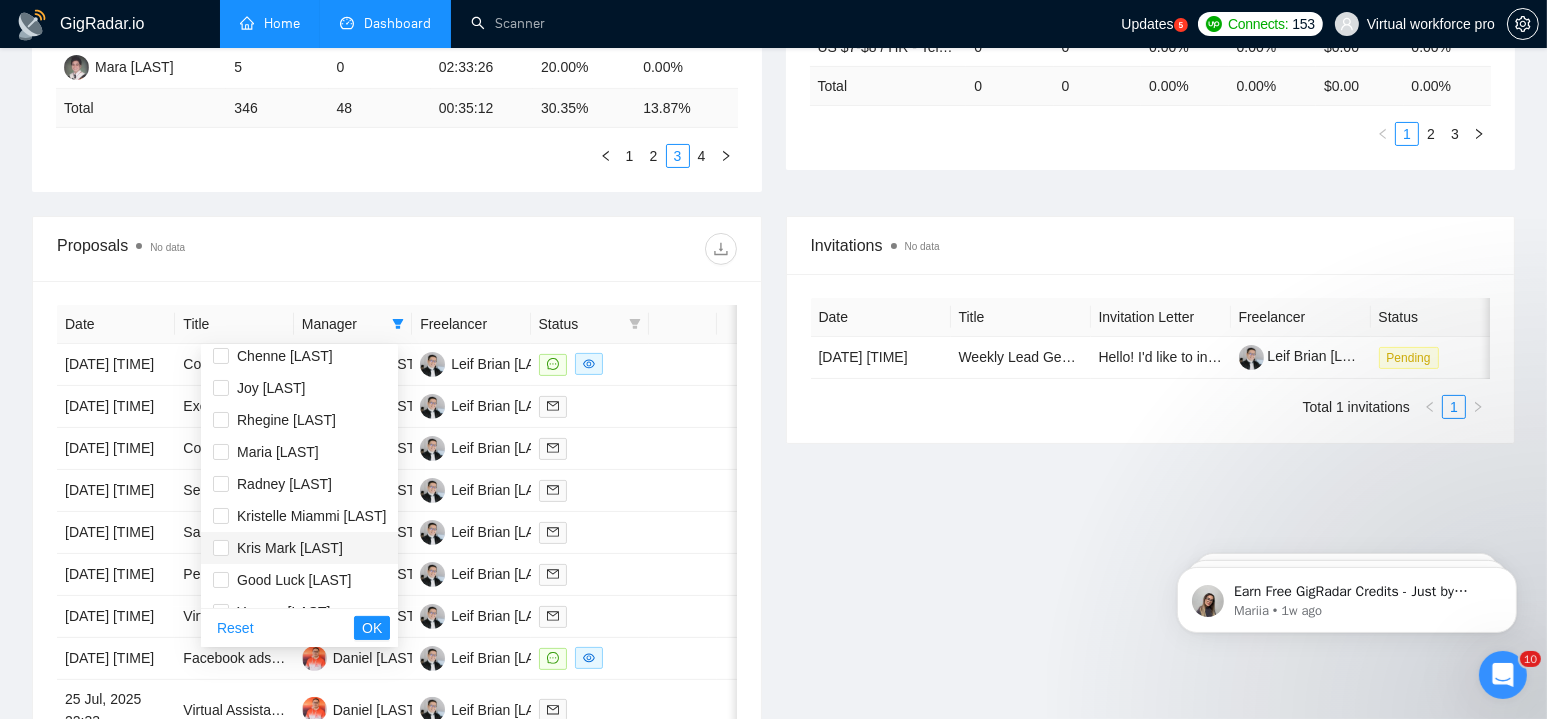 click on "Kris Mark [LAST]" at bounding box center [290, 548] 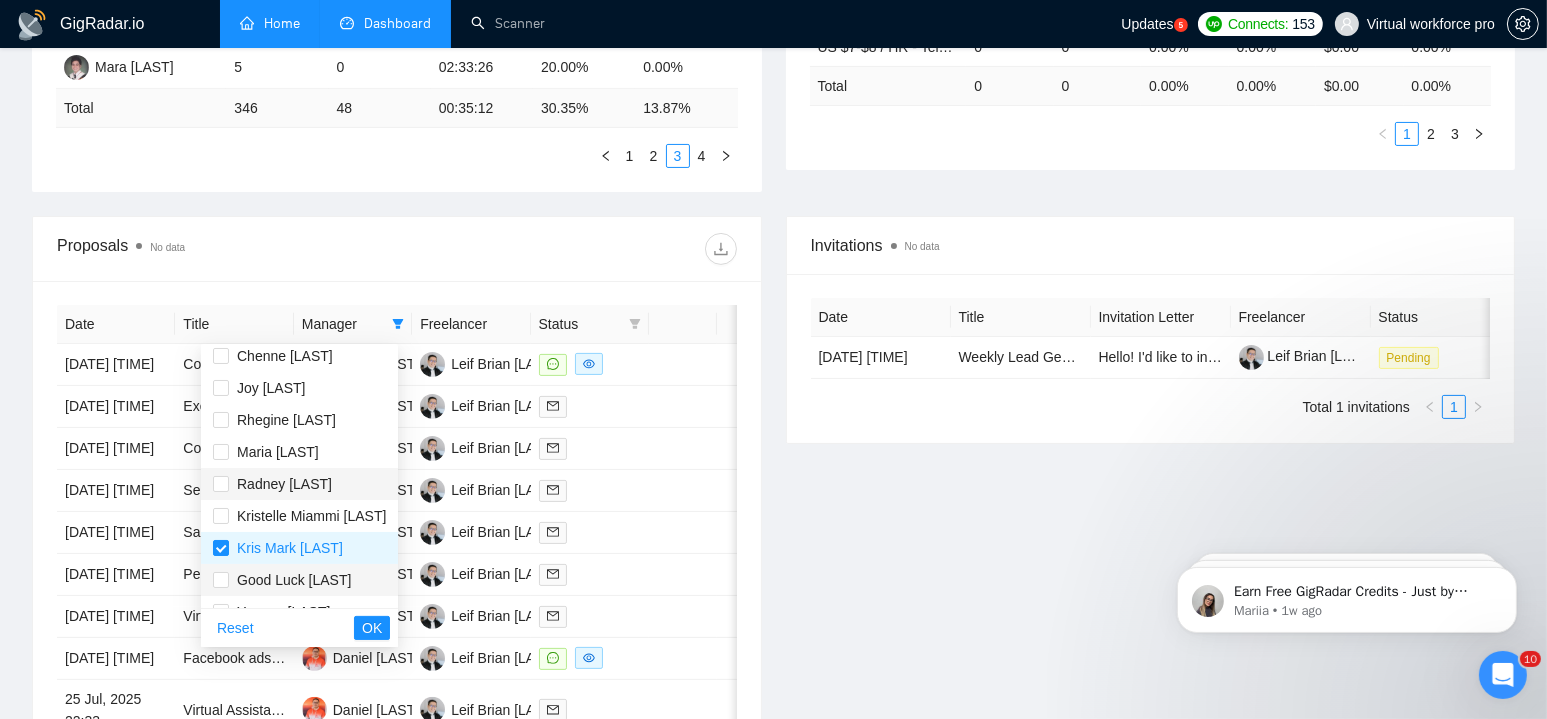 scroll, scrollTop: 300, scrollLeft: 0, axis: vertical 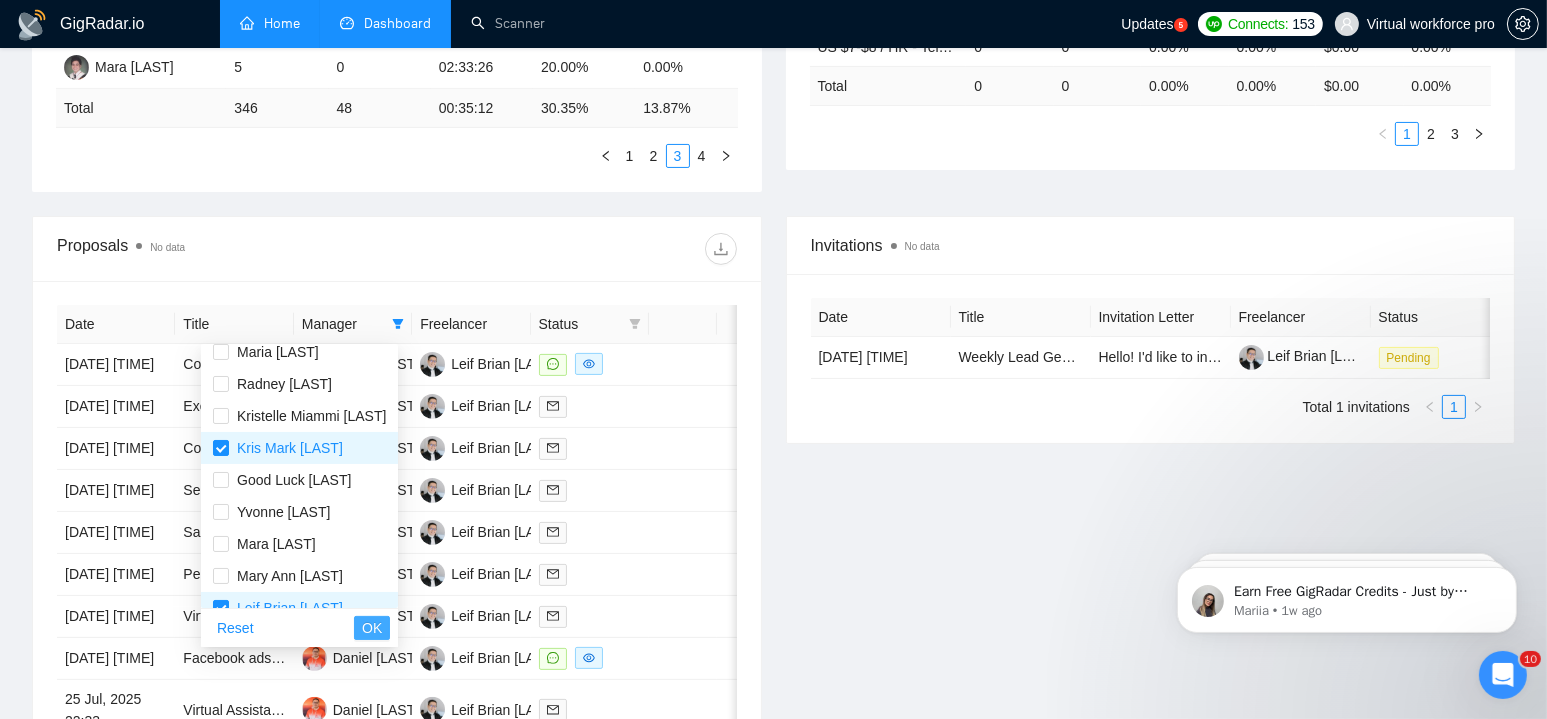 click on "OK" at bounding box center (372, 628) 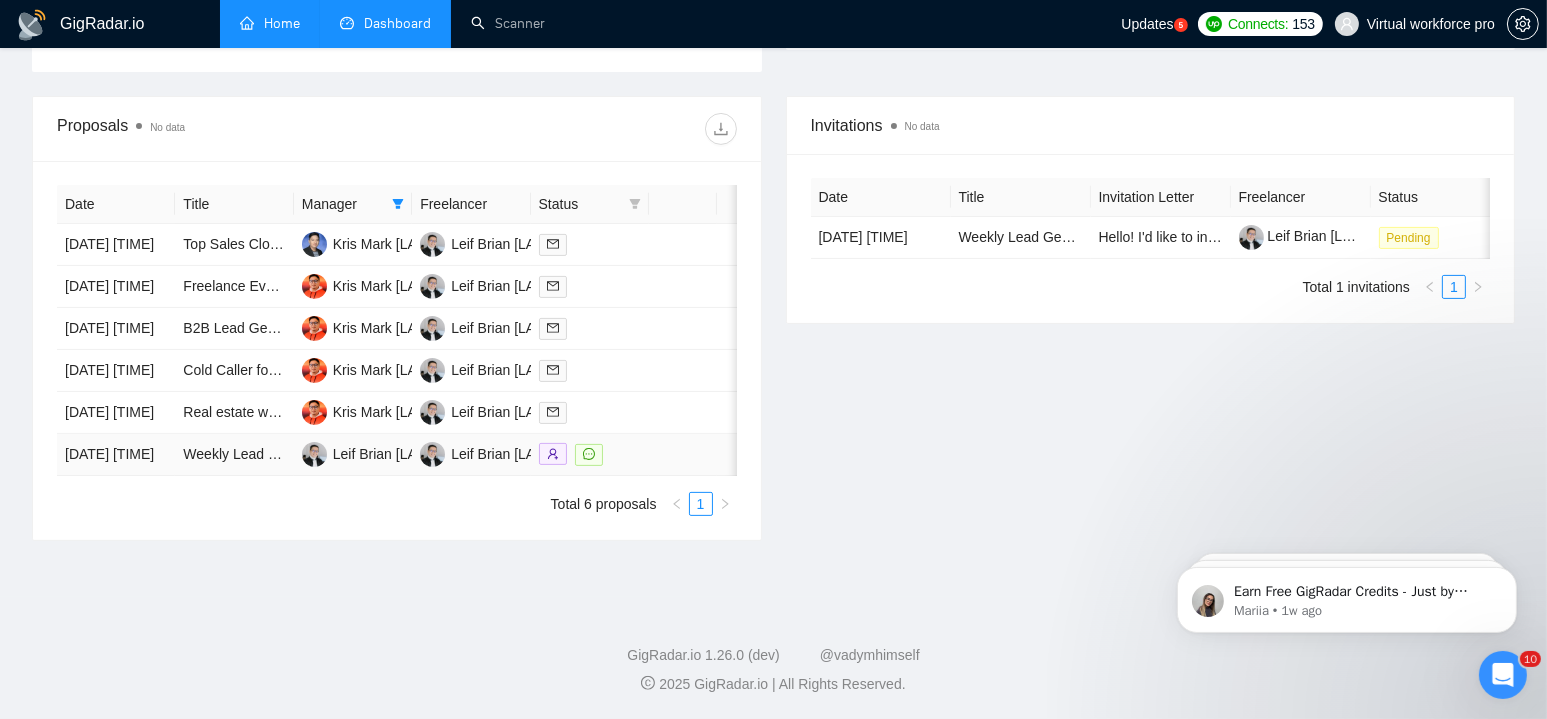 scroll, scrollTop: 648, scrollLeft: 0, axis: vertical 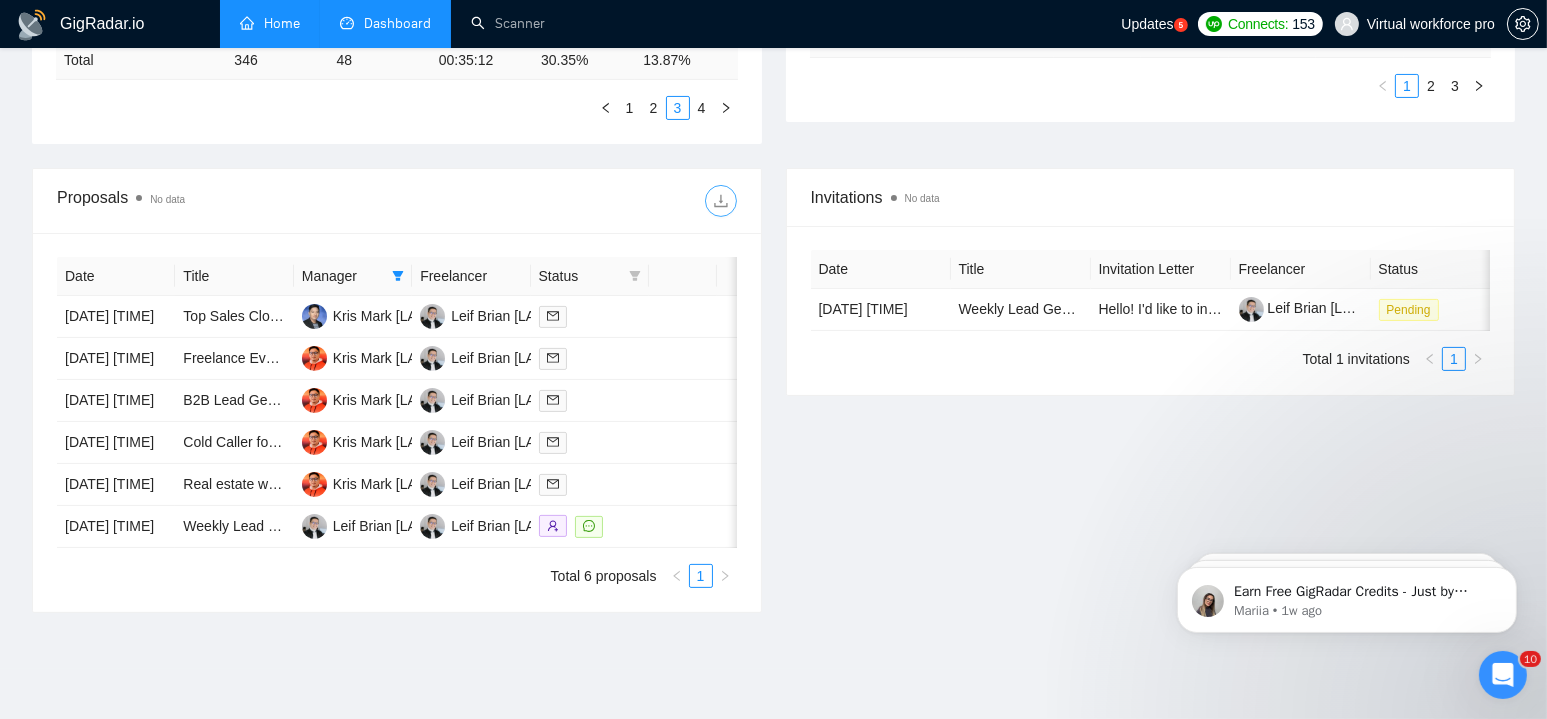 click 